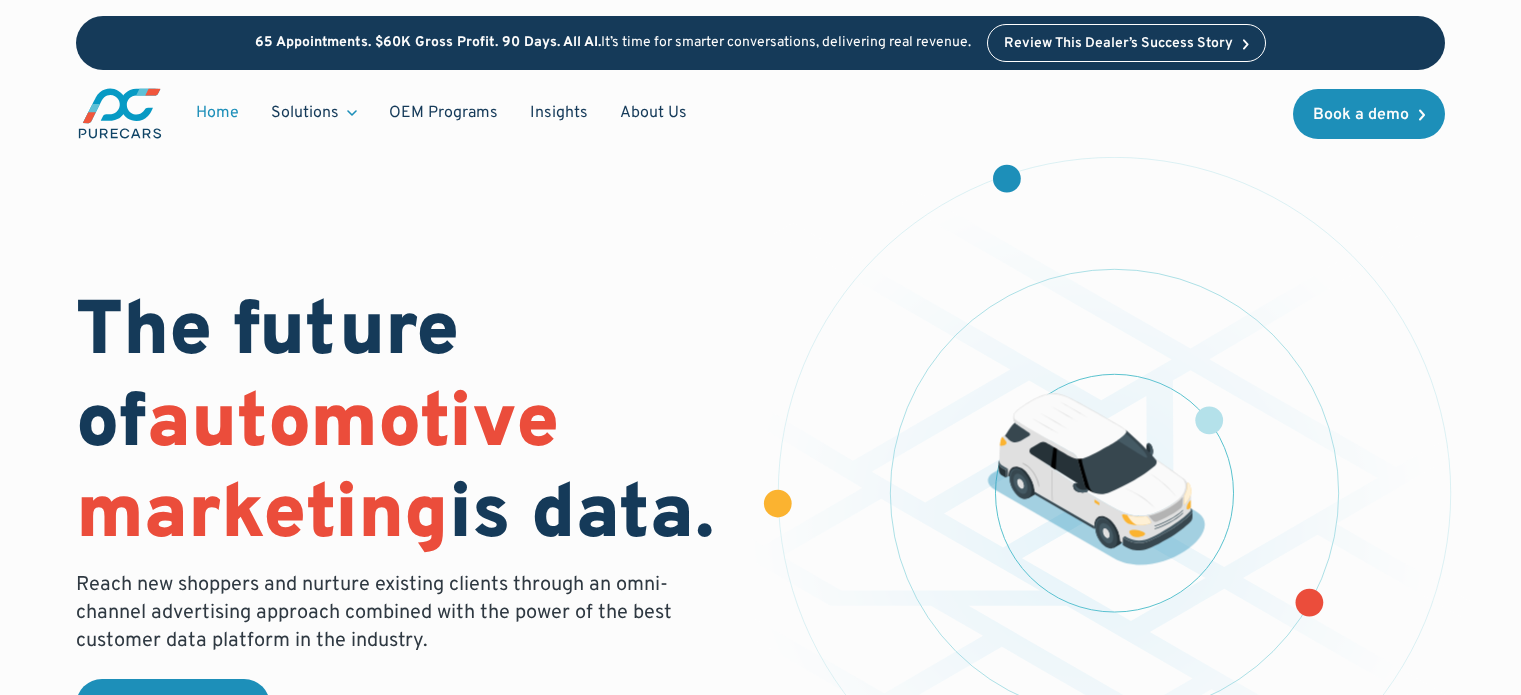 scroll, scrollTop: 0, scrollLeft: 0, axis: both 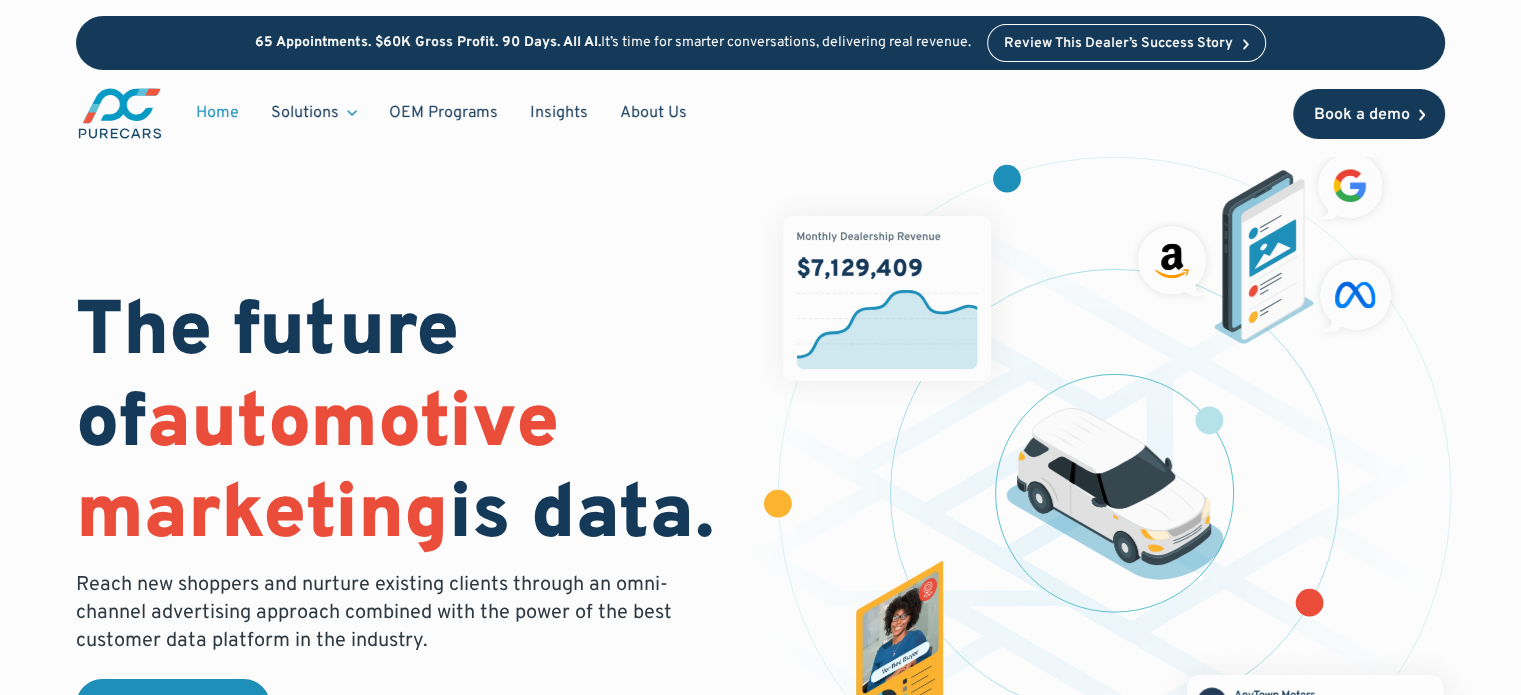 click on "Book a demo" at bounding box center [1361, 115] 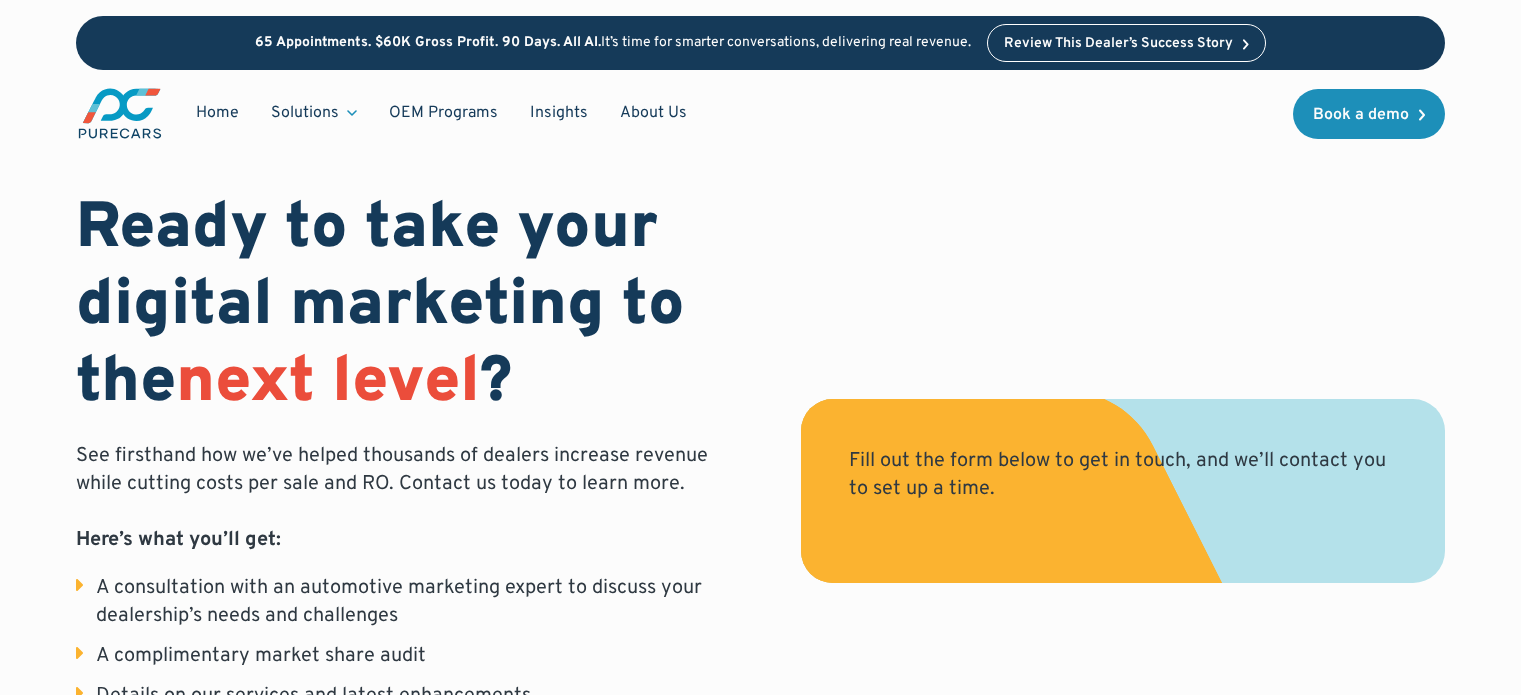 scroll, scrollTop: 0, scrollLeft: 0, axis: both 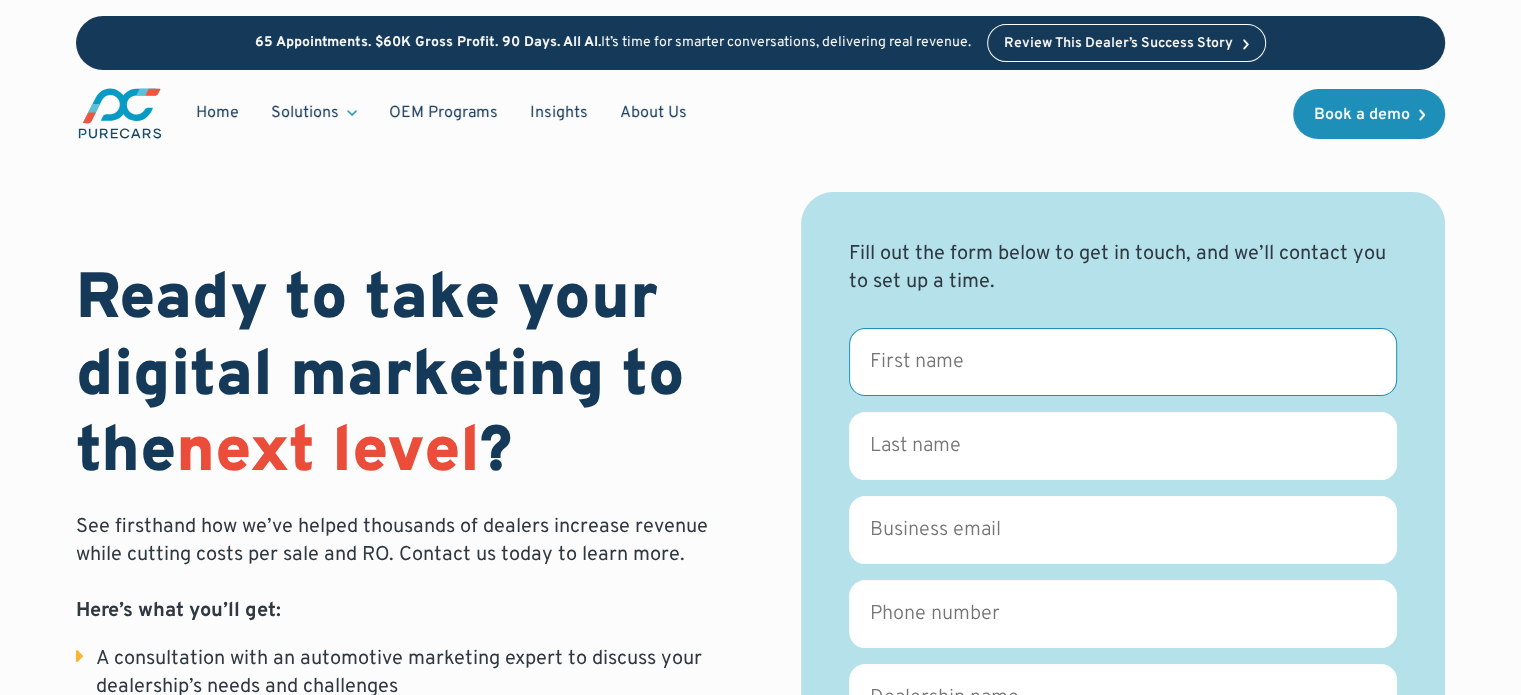 click on "First name *" at bounding box center (1123, 362) 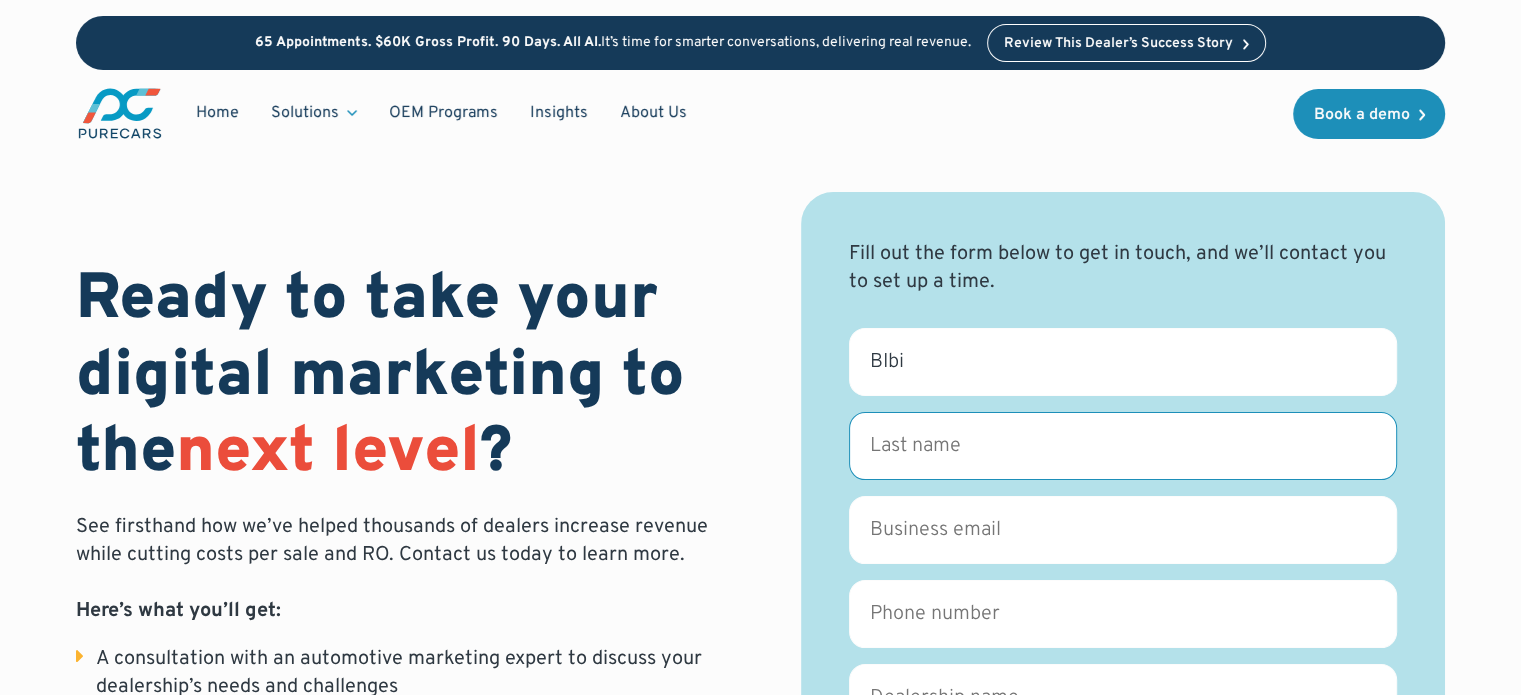 type on "Singh" 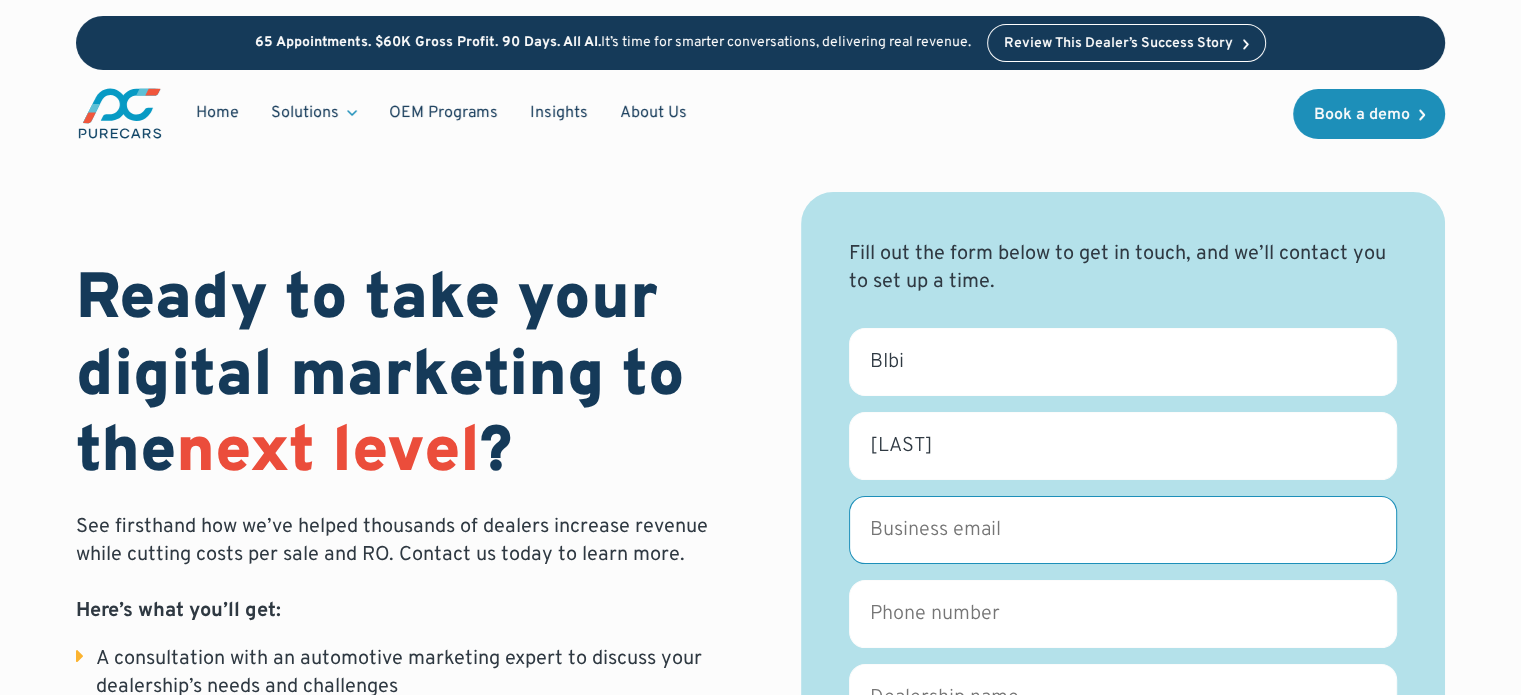 type on "bsingh@northstarkiany.com" 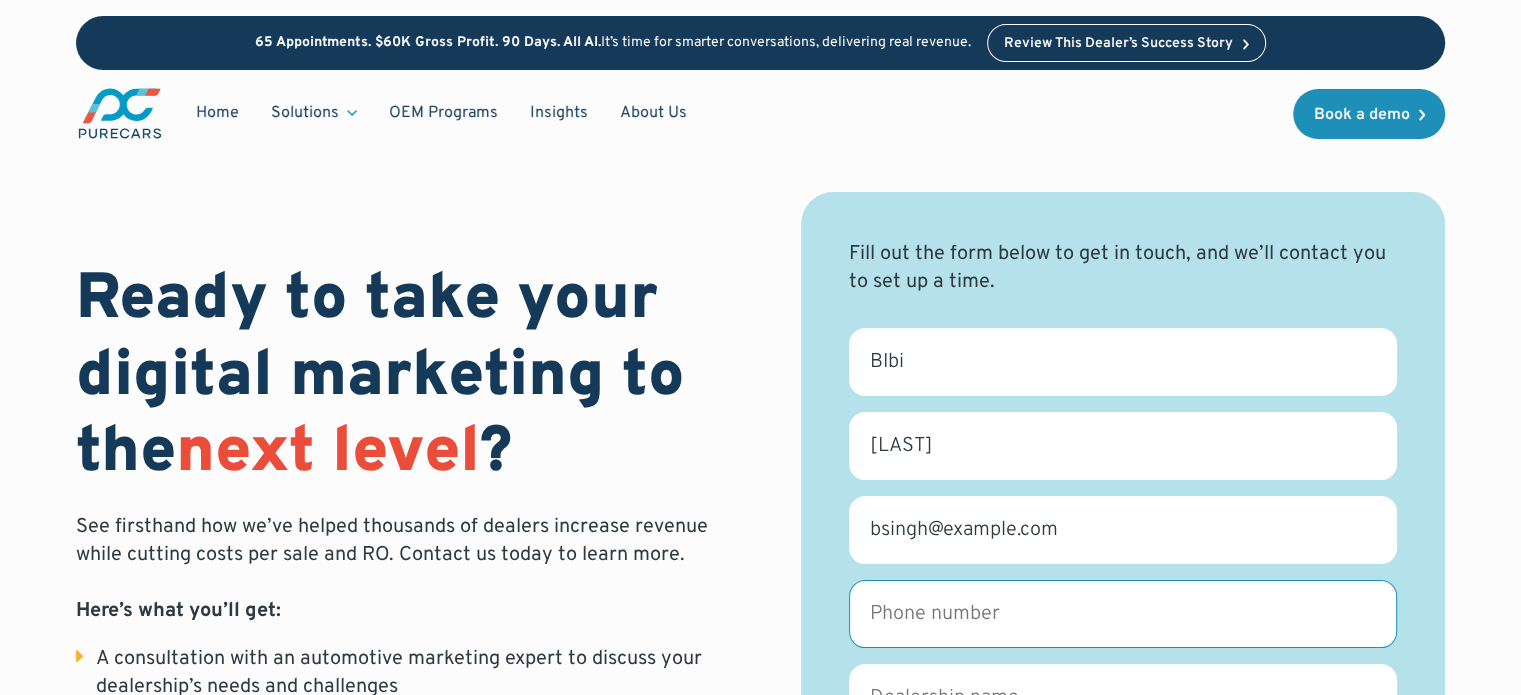 type on "17186075434" 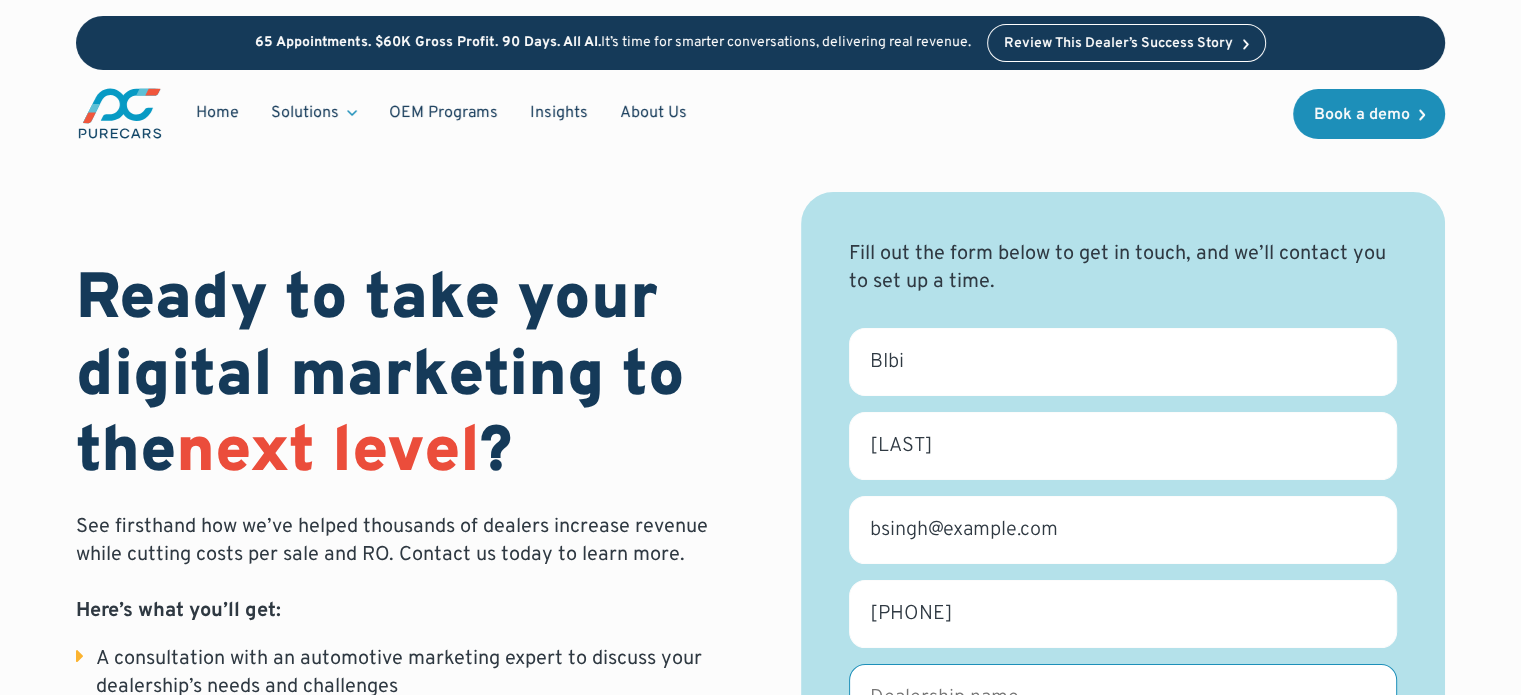 type on "Northstar Kia" 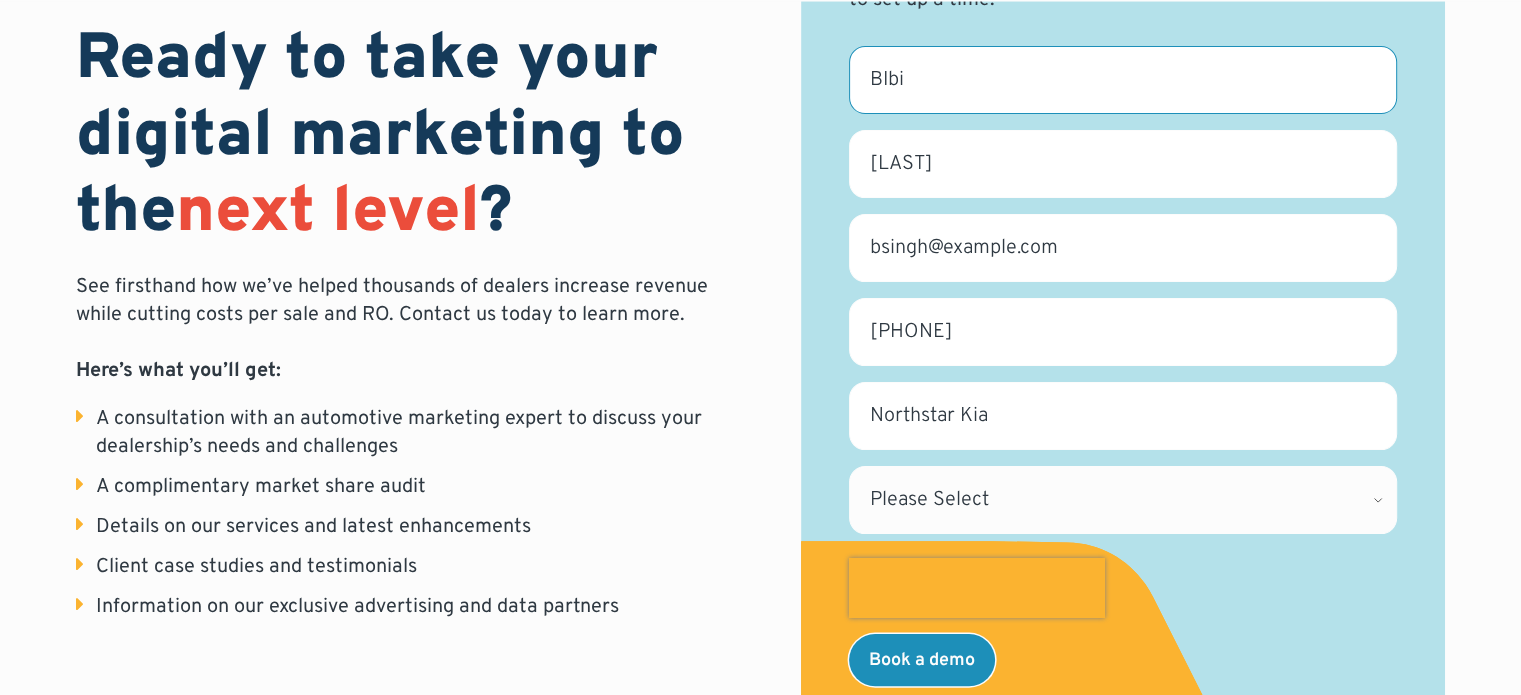 scroll, scrollTop: 300, scrollLeft: 0, axis: vertical 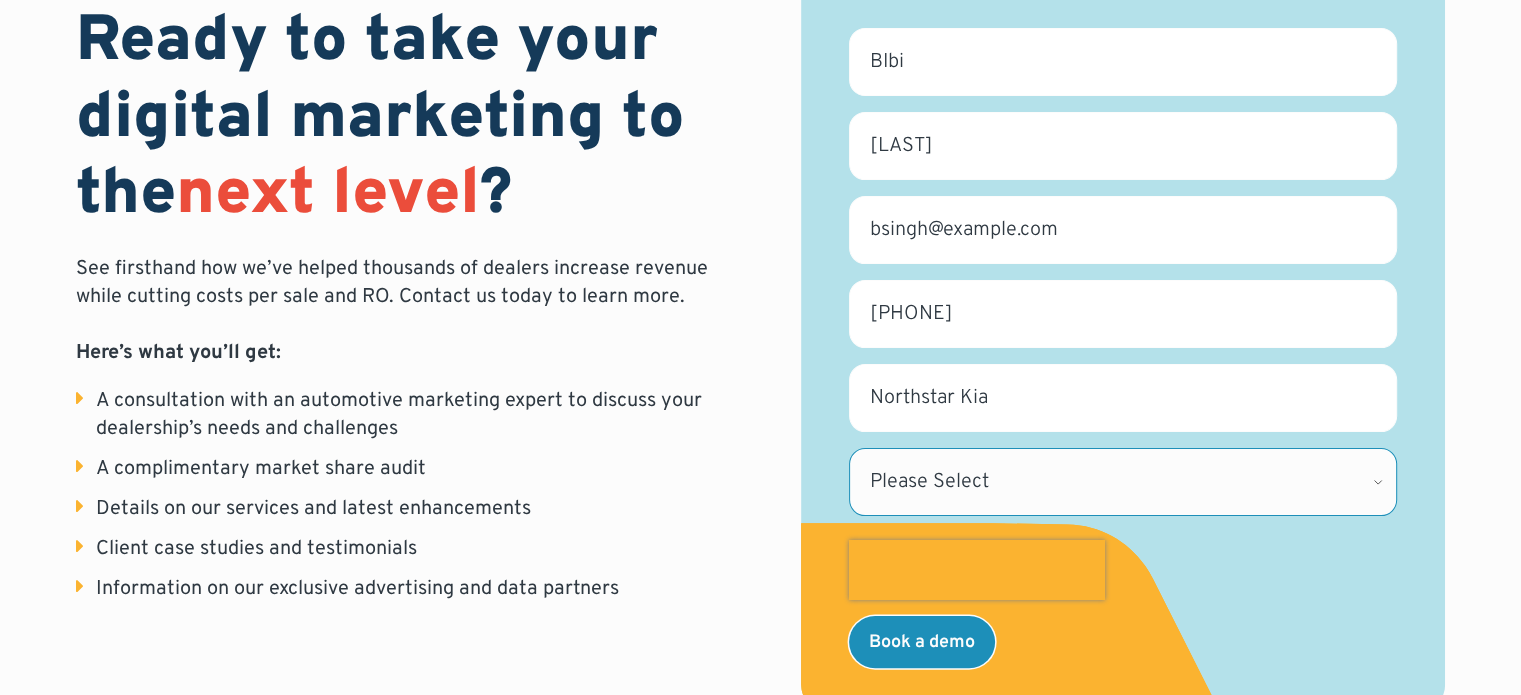 click on "Please Select Alabama Alaska Alberta Arizona Arkansas British Columbia California Colorado Connecticut Delaware Florida Georgia Hawaii Idaho Illinois Indiana Iowa Kansas Kentucky Louisiana Maine Maryland Massachusetts Michigan Minnesota Mississippi Missouri Montana Nebraska Nevada New Brunswick New Hampshire New Jersey New Mexico New York North Carolina North Dakota Ohio Oklahoma Ontario Oregon Pennsylvania Rhode Island South Carolina South Dakota Tennessee Texas Utah Vermont Virginia Washington West Virginia Wisconsin Wyoming" at bounding box center (1123, 482) 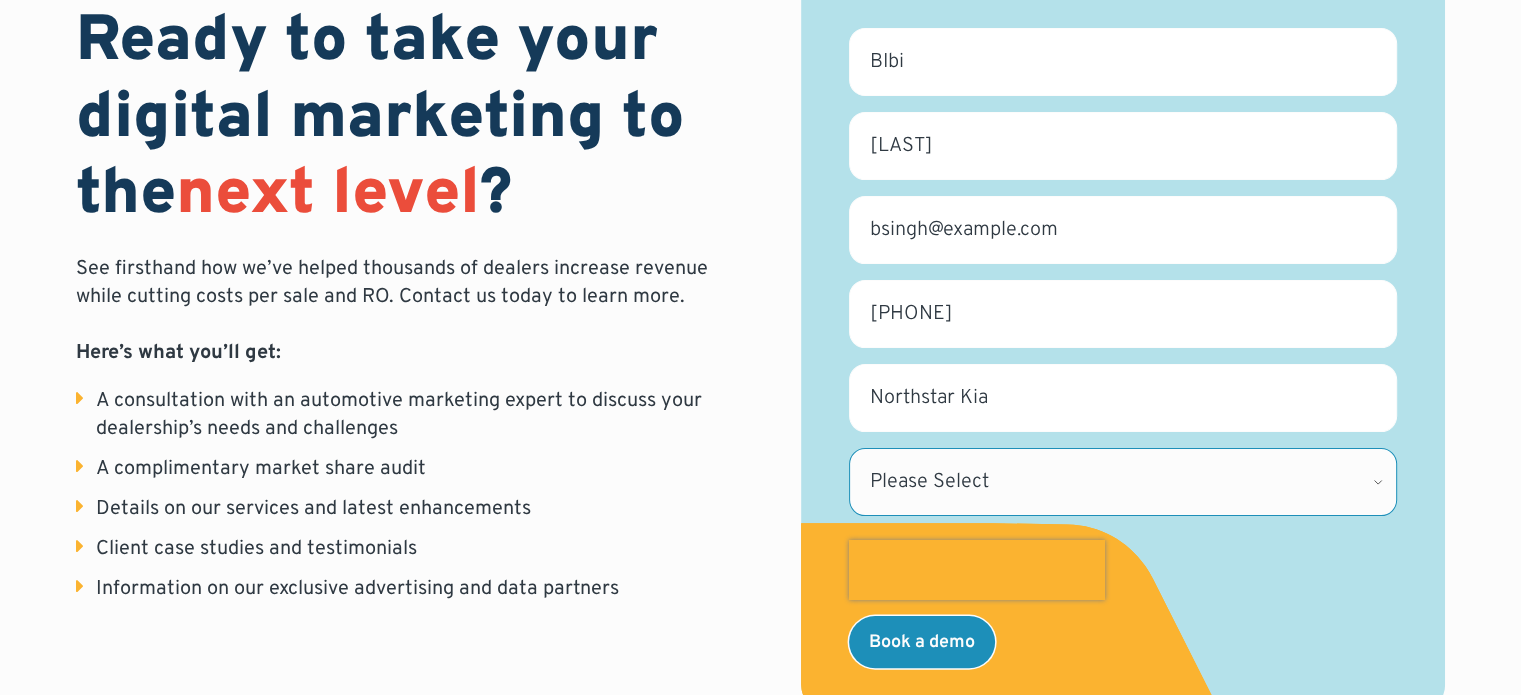 select on "[STATE]" 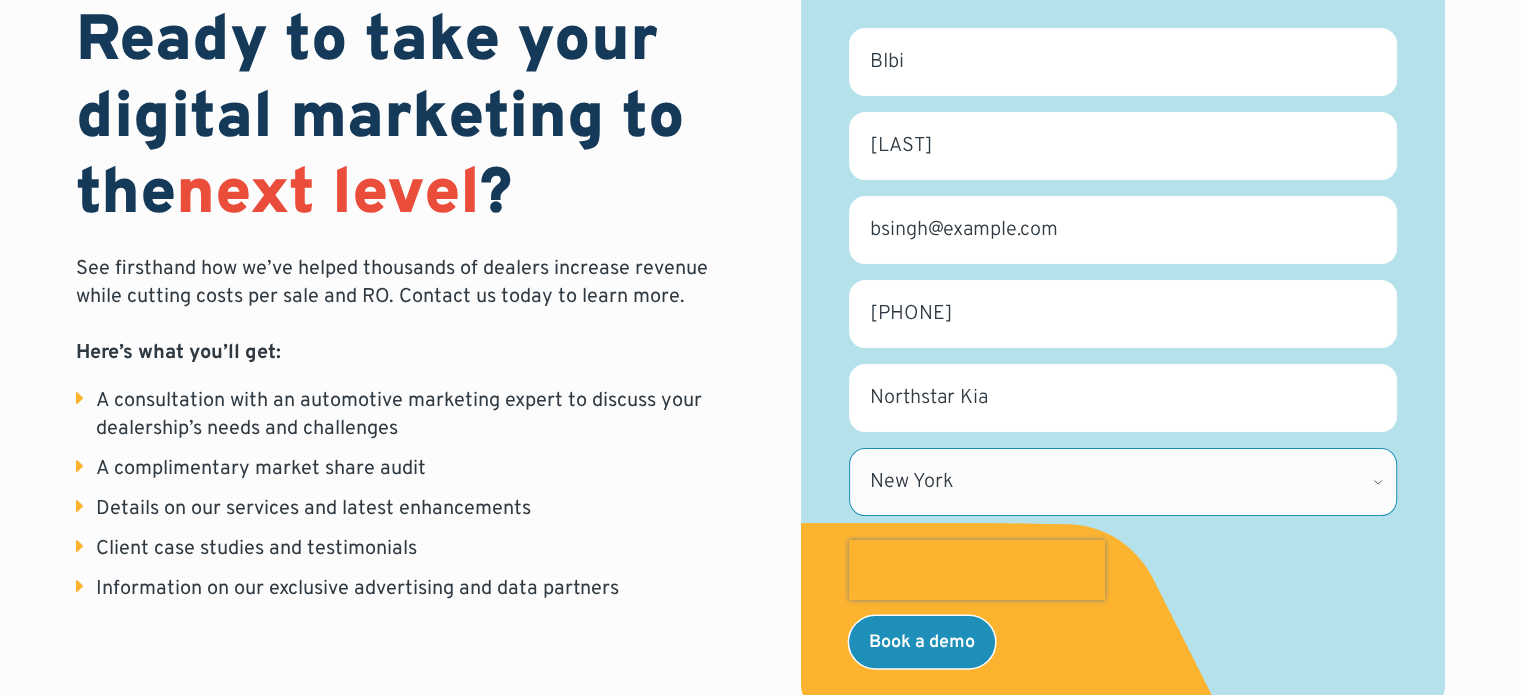 click on "Please Select Alabama Alaska Alberta Arizona Arkansas British Columbia California Colorado Connecticut Delaware Florida Georgia Hawaii Idaho Illinois Indiana Iowa Kansas Kentucky Louisiana Maine Maryland Massachusetts Michigan Minnesota Mississippi Missouri Montana Nebraska Nevada New Brunswick New Hampshire New Jersey New Mexico New York North Carolina North Dakota Ohio Oklahoma Ontario Oregon Pennsylvania Rhode Island South Carolina South Dakota Tennessee Texas Utah Vermont Virginia Washington West Virginia Wisconsin Wyoming" at bounding box center (1123, 482) 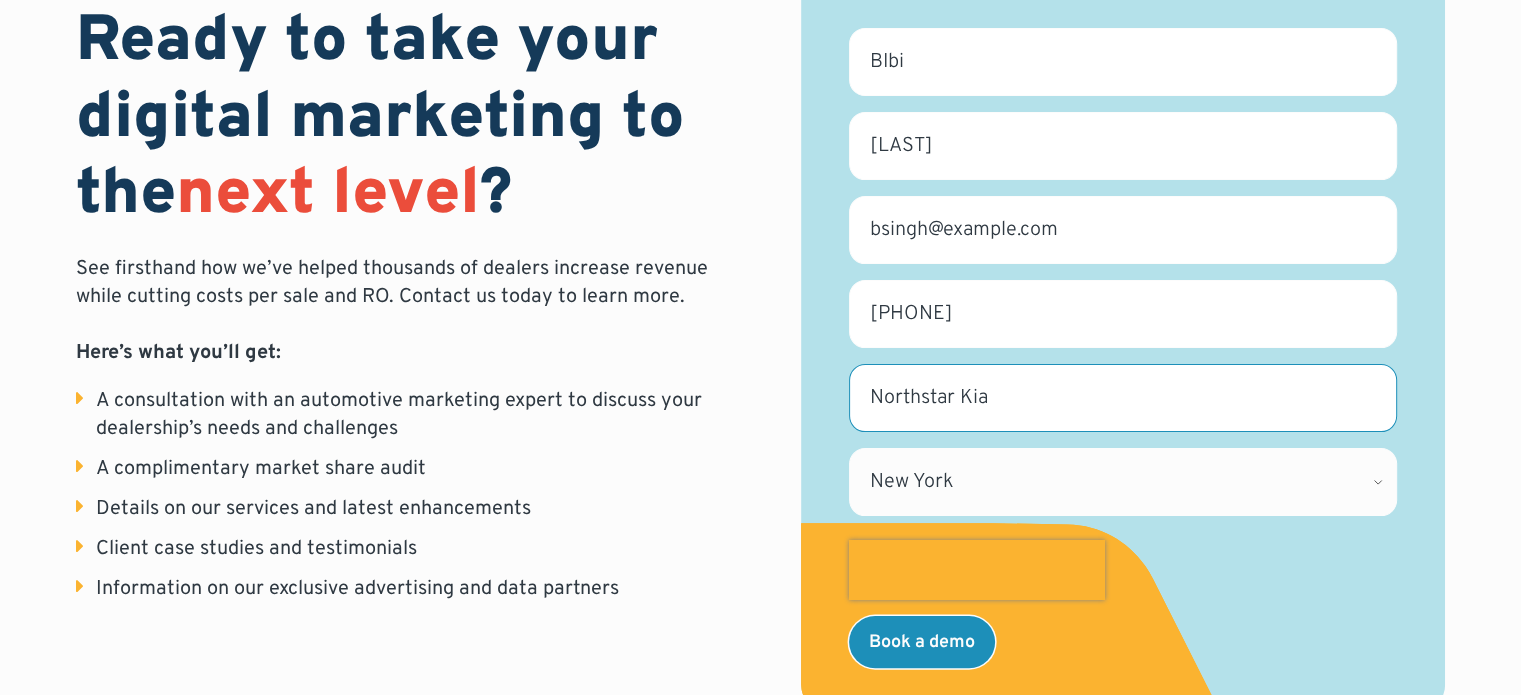 drag, startPoint x: 1032, startPoint y: 389, endPoint x: 864, endPoint y: 397, distance: 168.19037 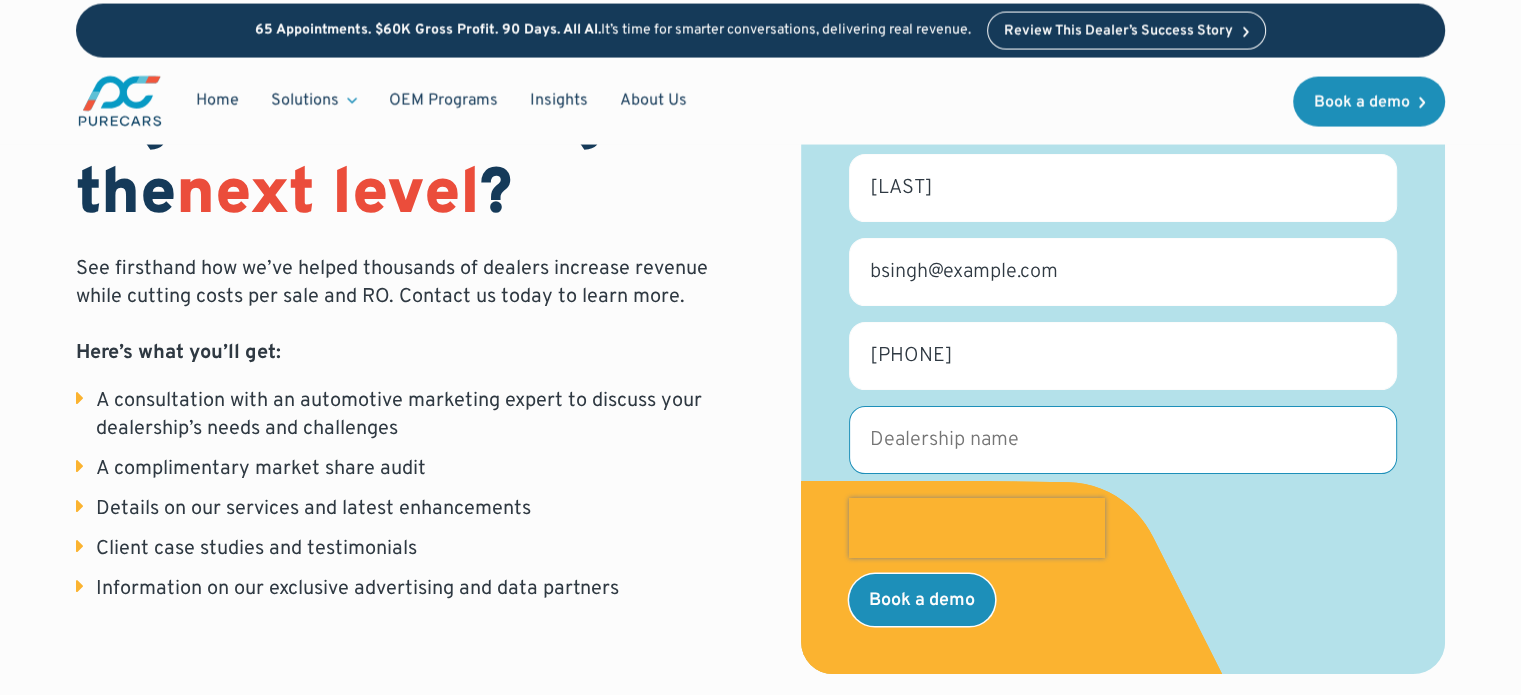 type on "A" 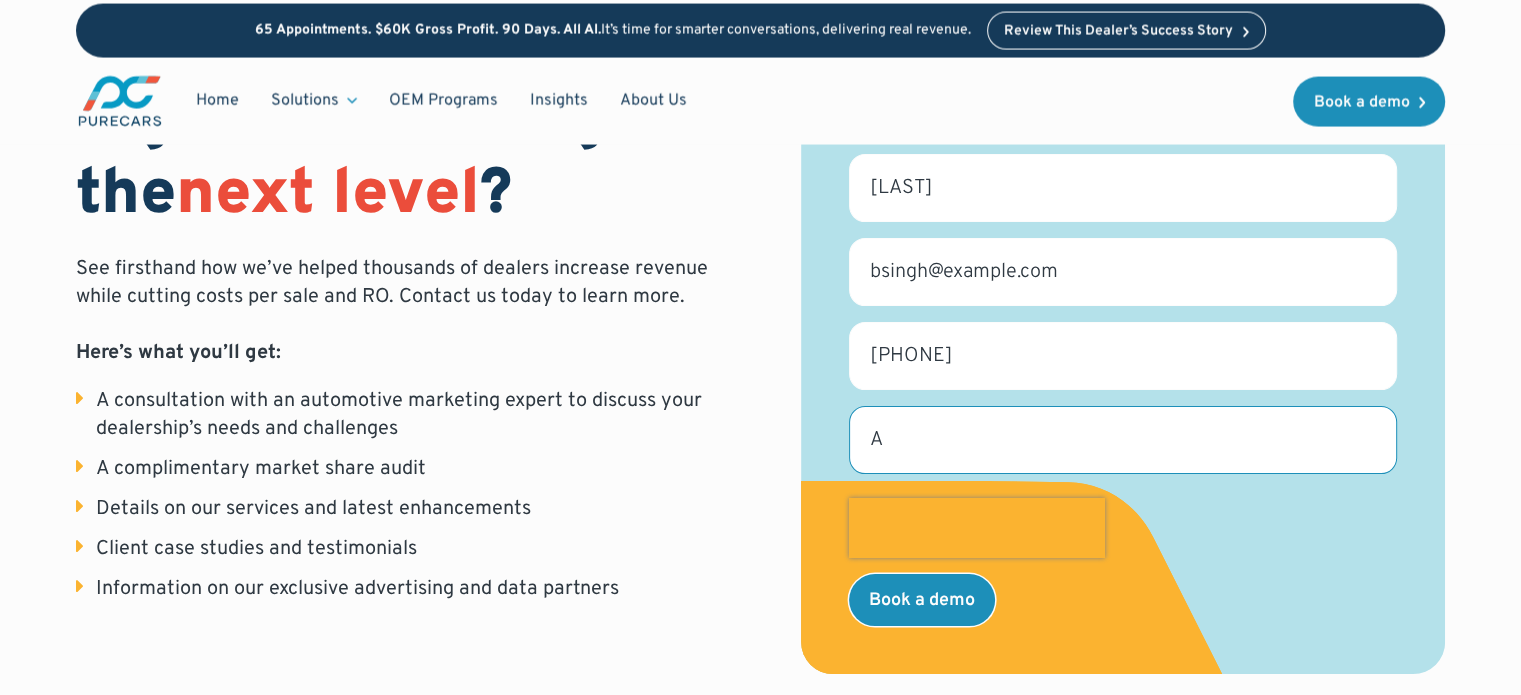 scroll, scrollTop: 300, scrollLeft: 0, axis: vertical 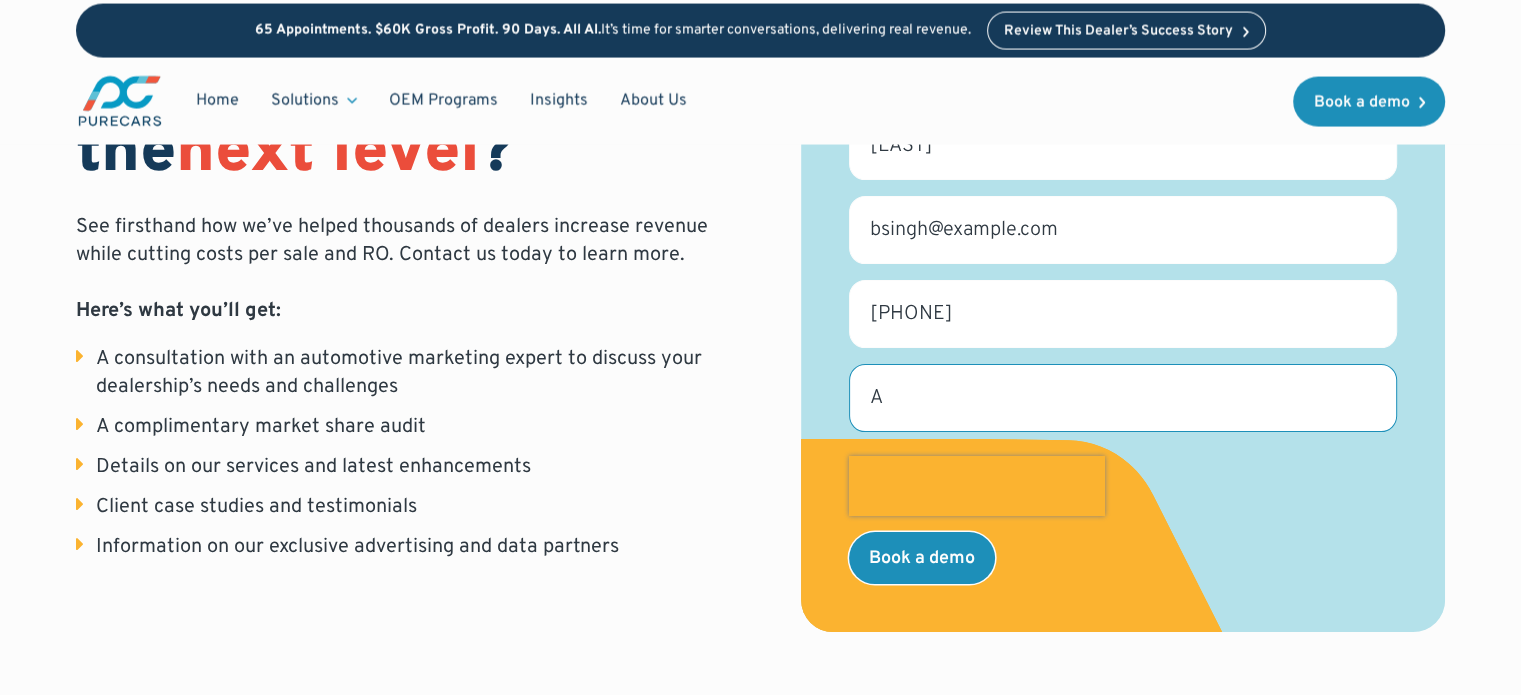 select on "[STATE]" 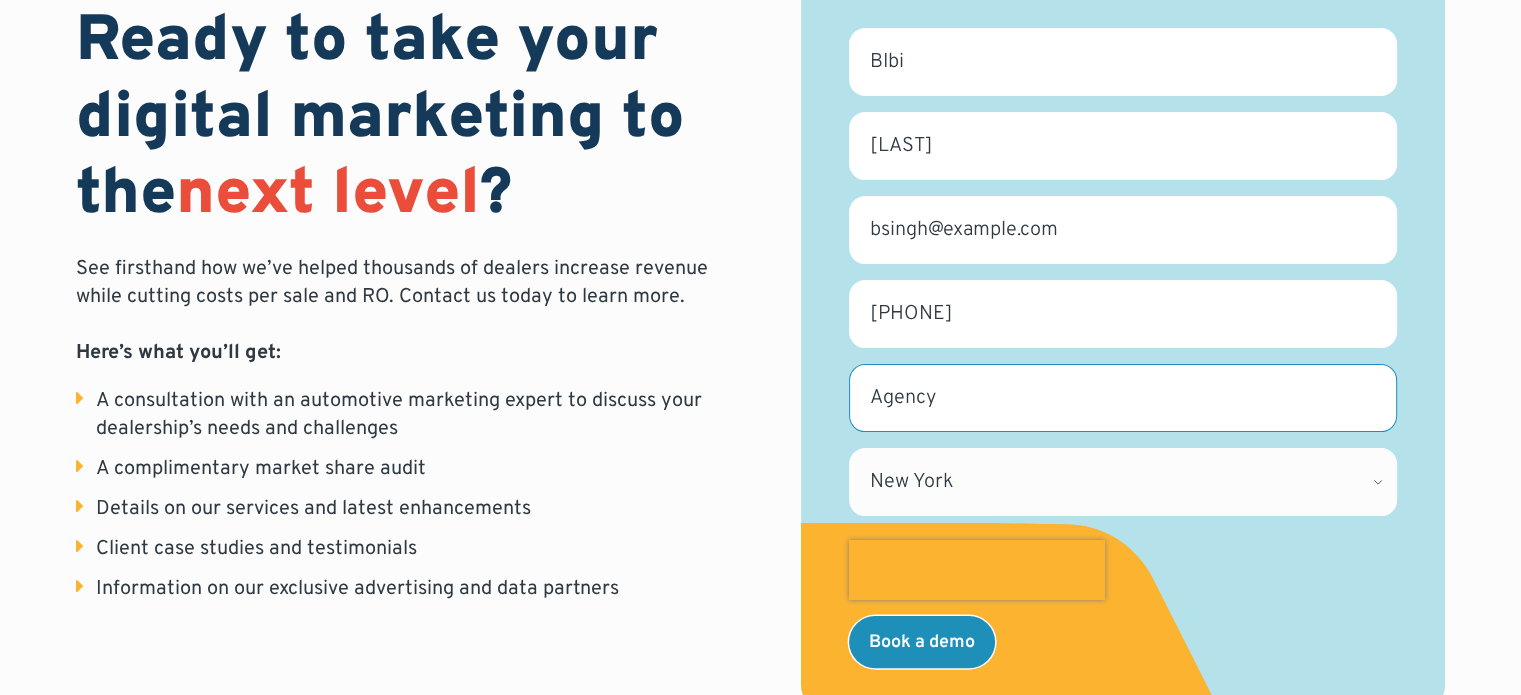 type on "Agency" 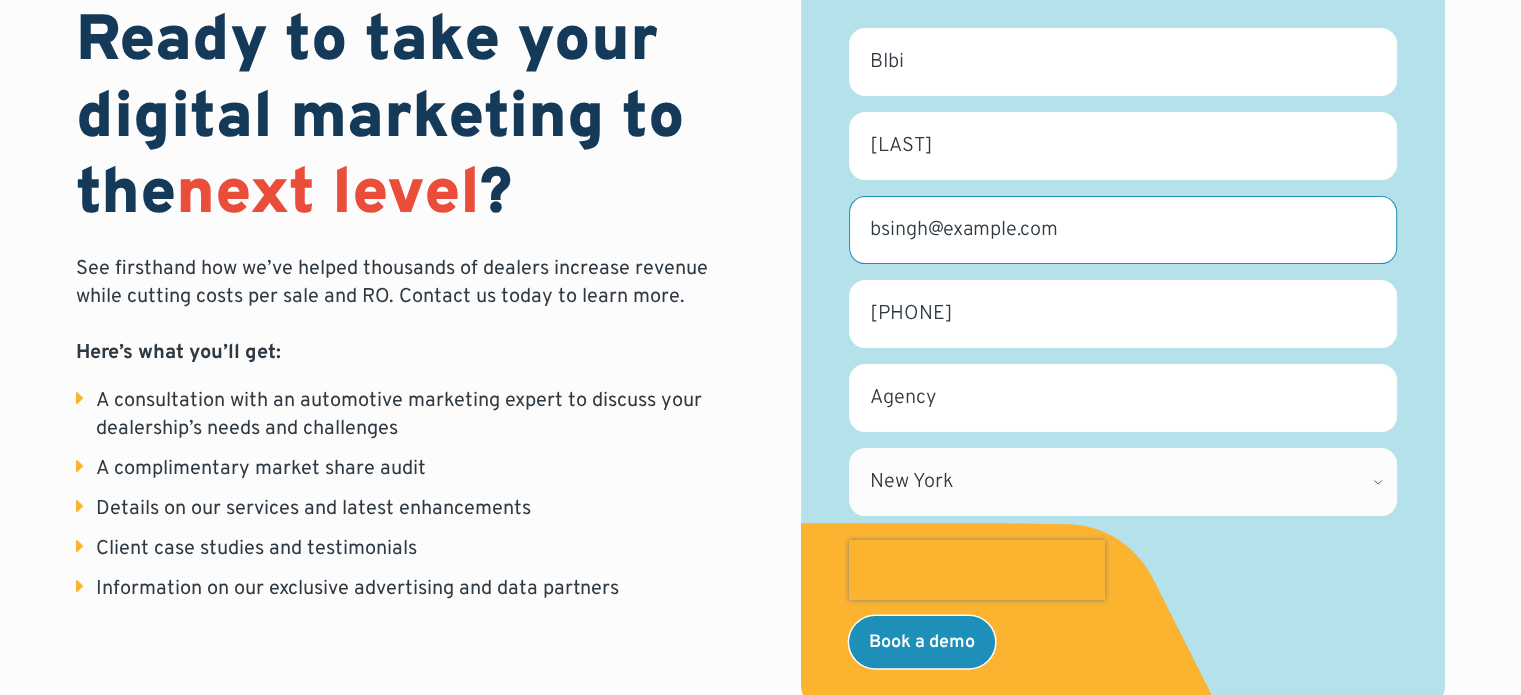 drag, startPoint x: 1108, startPoint y: 235, endPoint x: 822, endPoint y: 257, distance: 286.8449 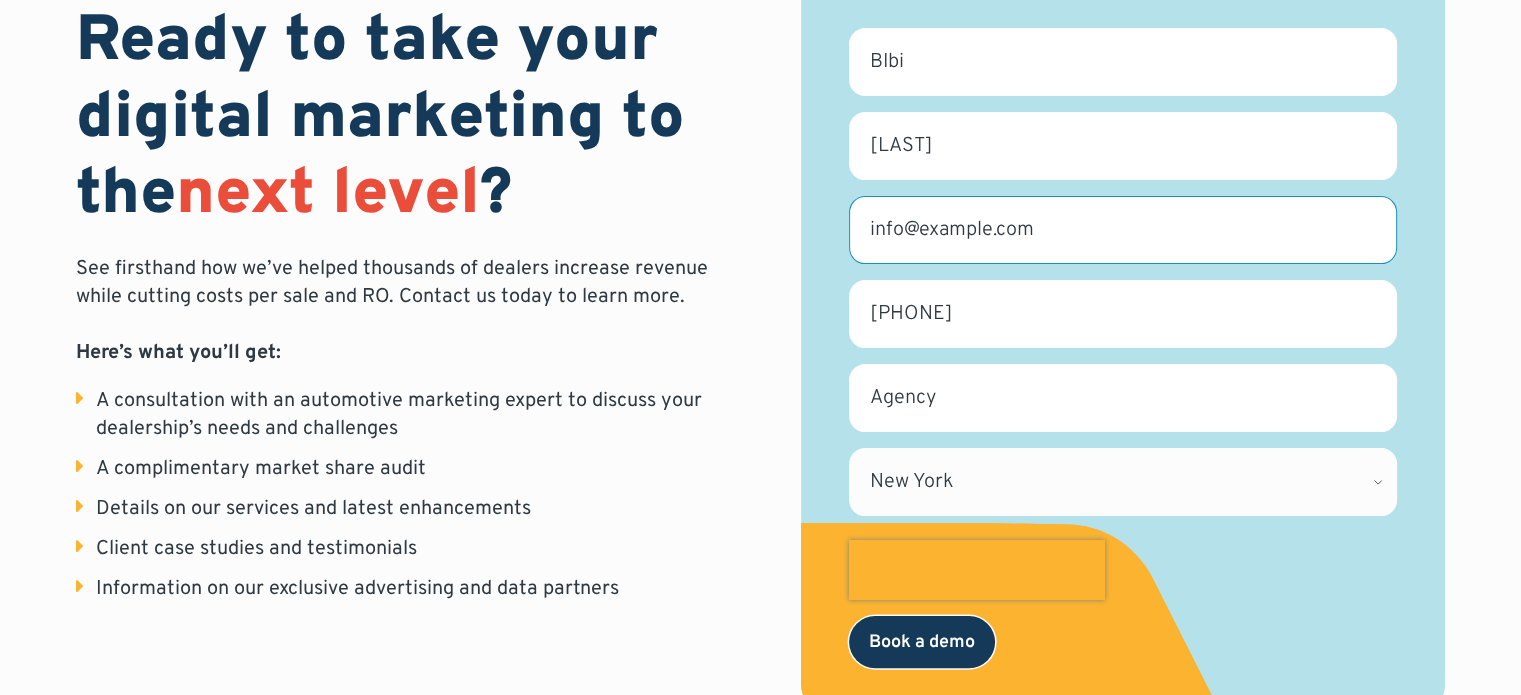 type on "info@allprosinternatonal.com" 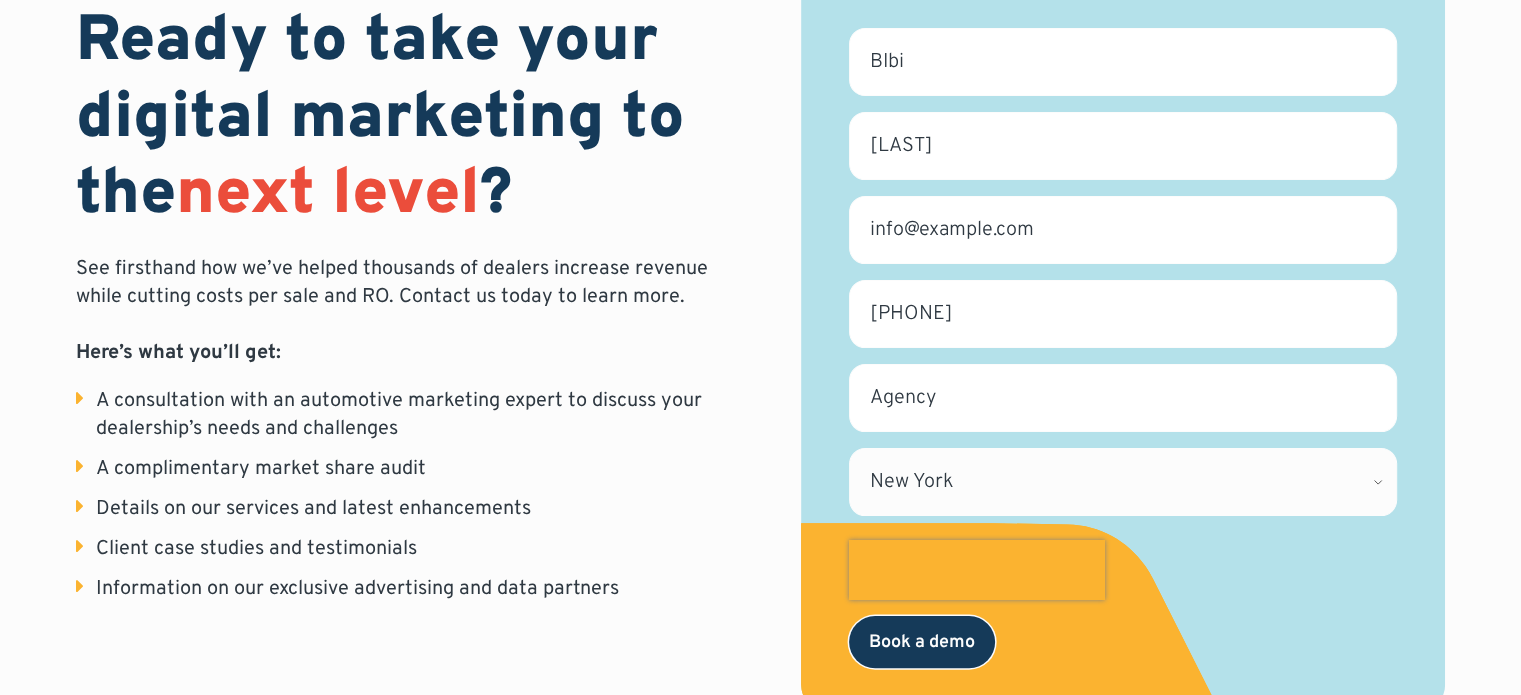 click on "Book a demo" at bounding box center [922, 642] 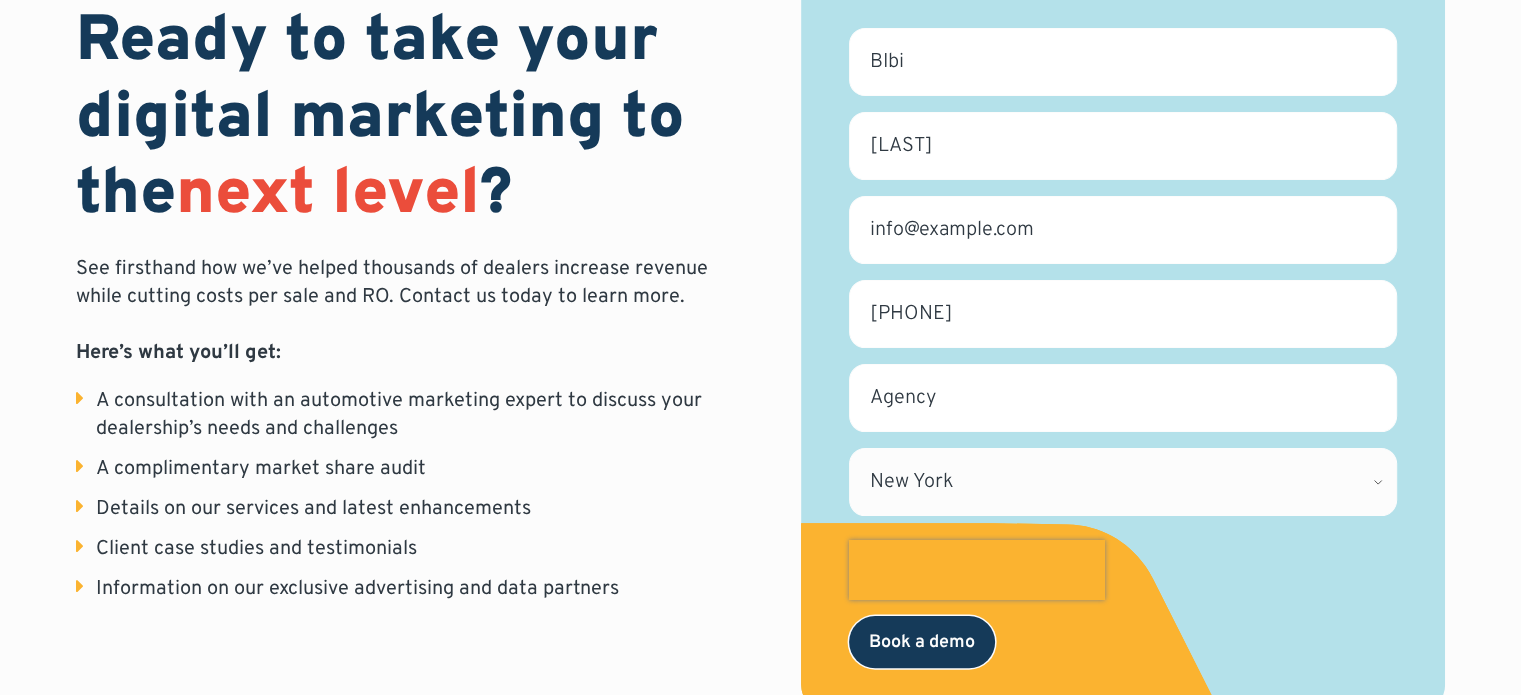 click on "Book a demo" at bounding box center (922, 642) 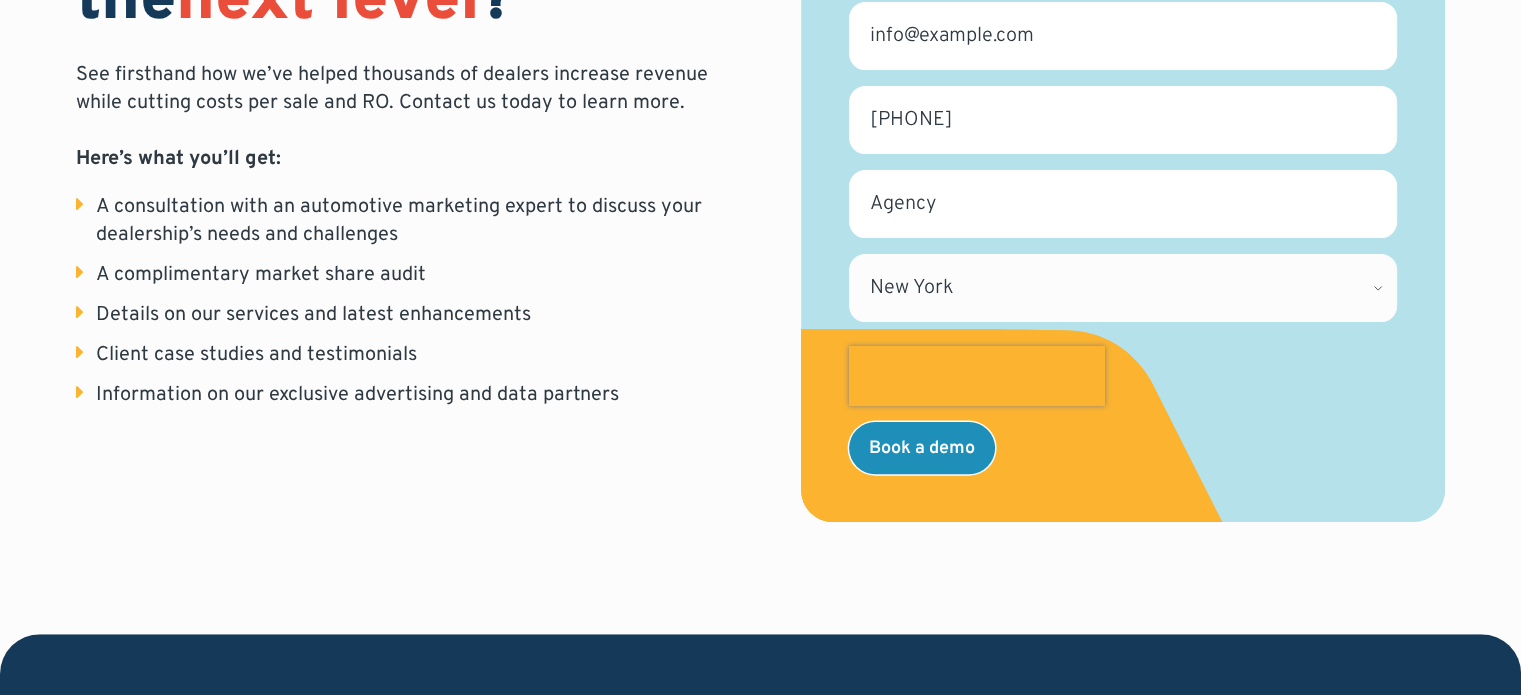 scroll, scrollTop: 500, scrollLeft: 0, axis: vertical 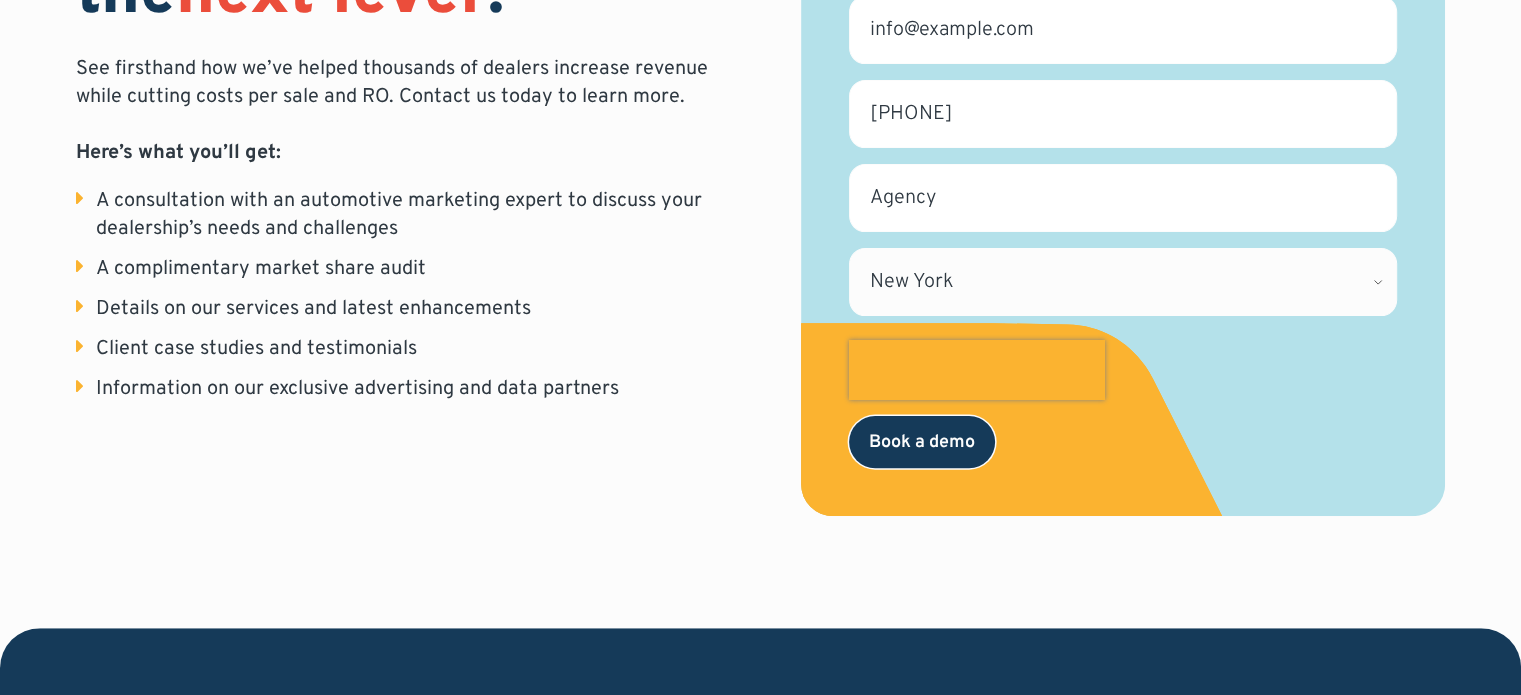 click on "Book a demo" at bounding box center (922, 442) 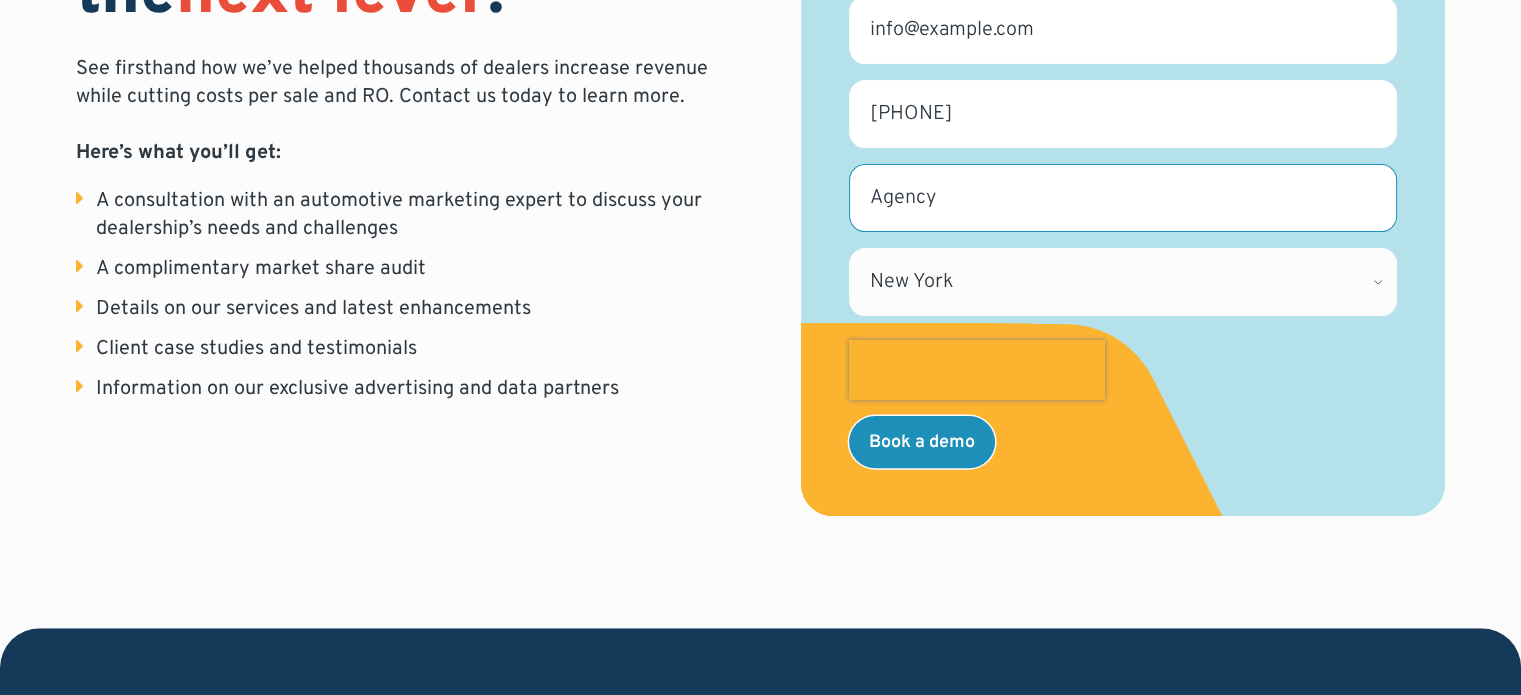 drag, startPoint x: 947, startPoint y: 188, endPoint x: 813, endPoint y: 228, distance: 139.84277 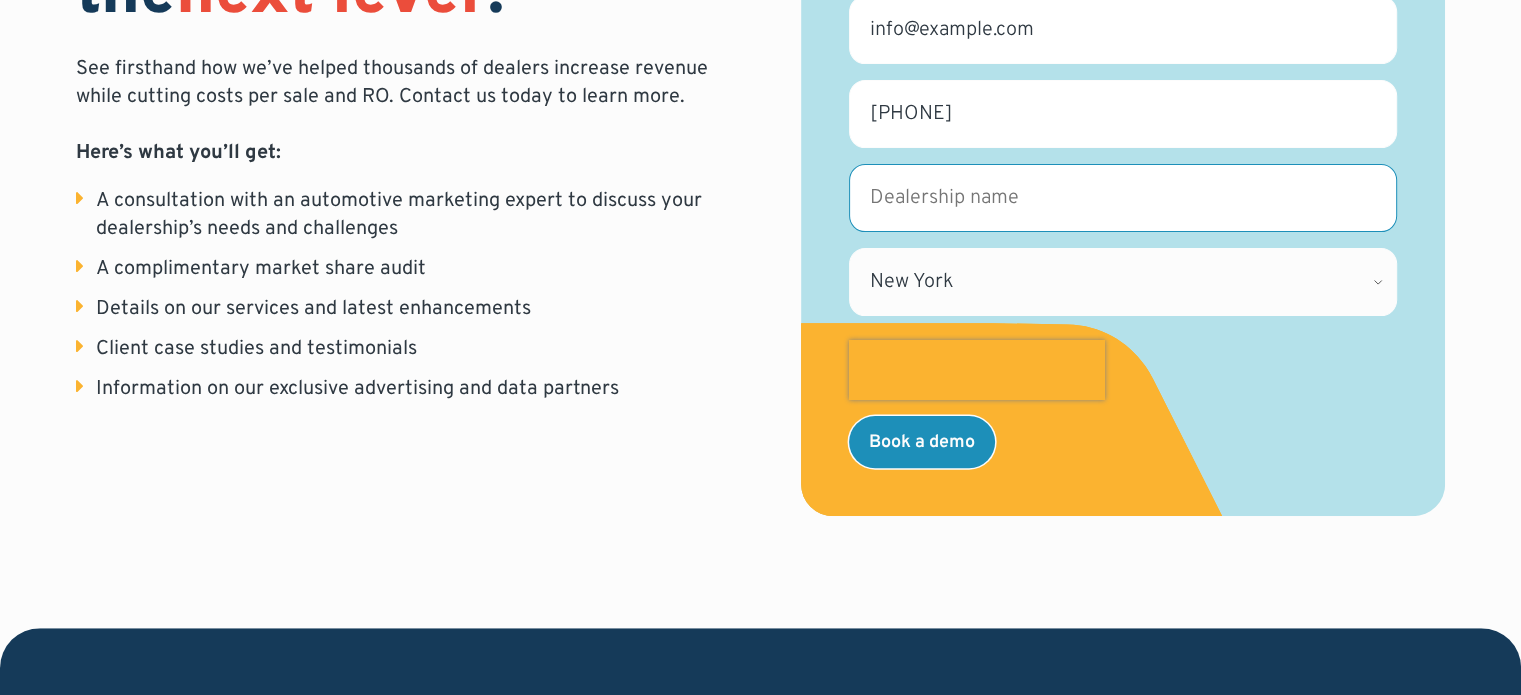 scroll, scrollTop: 458, scrollLeft: 0, axis: vertical 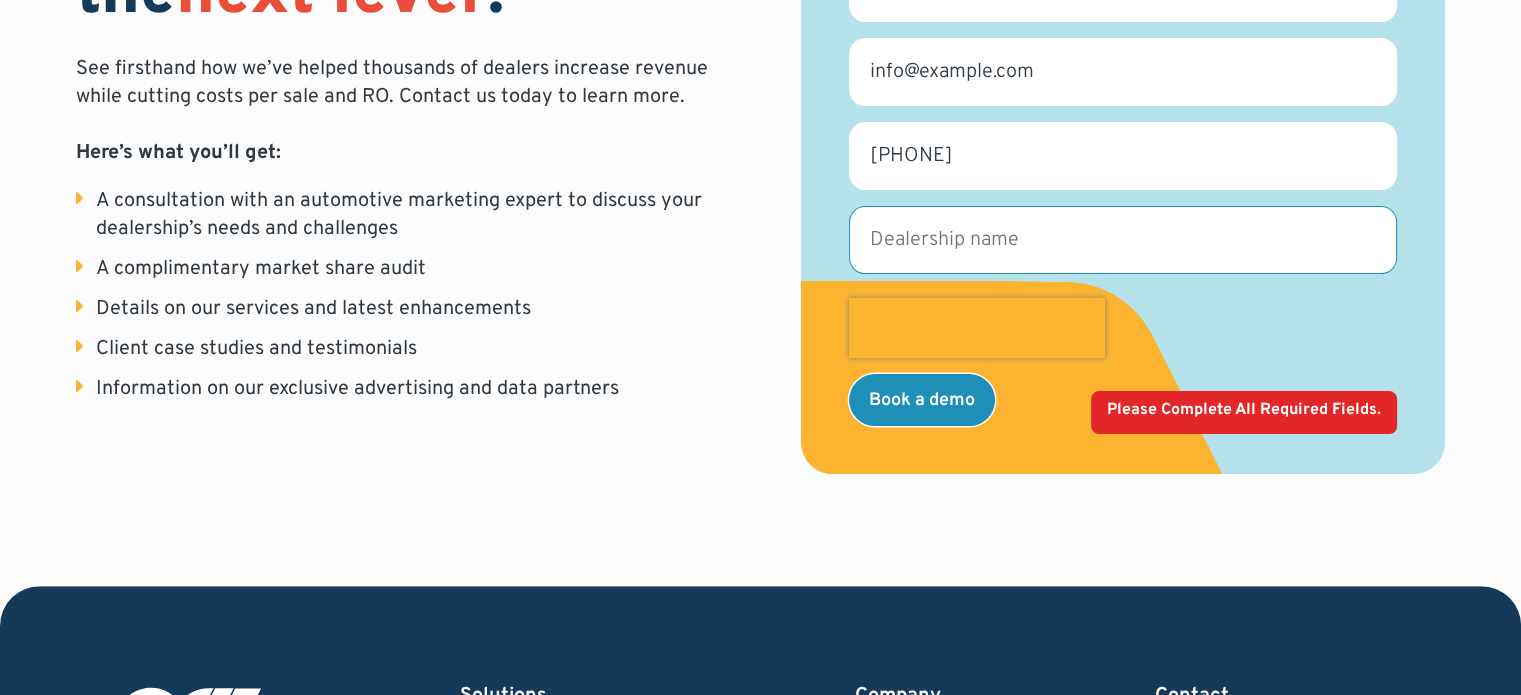 type on "m" 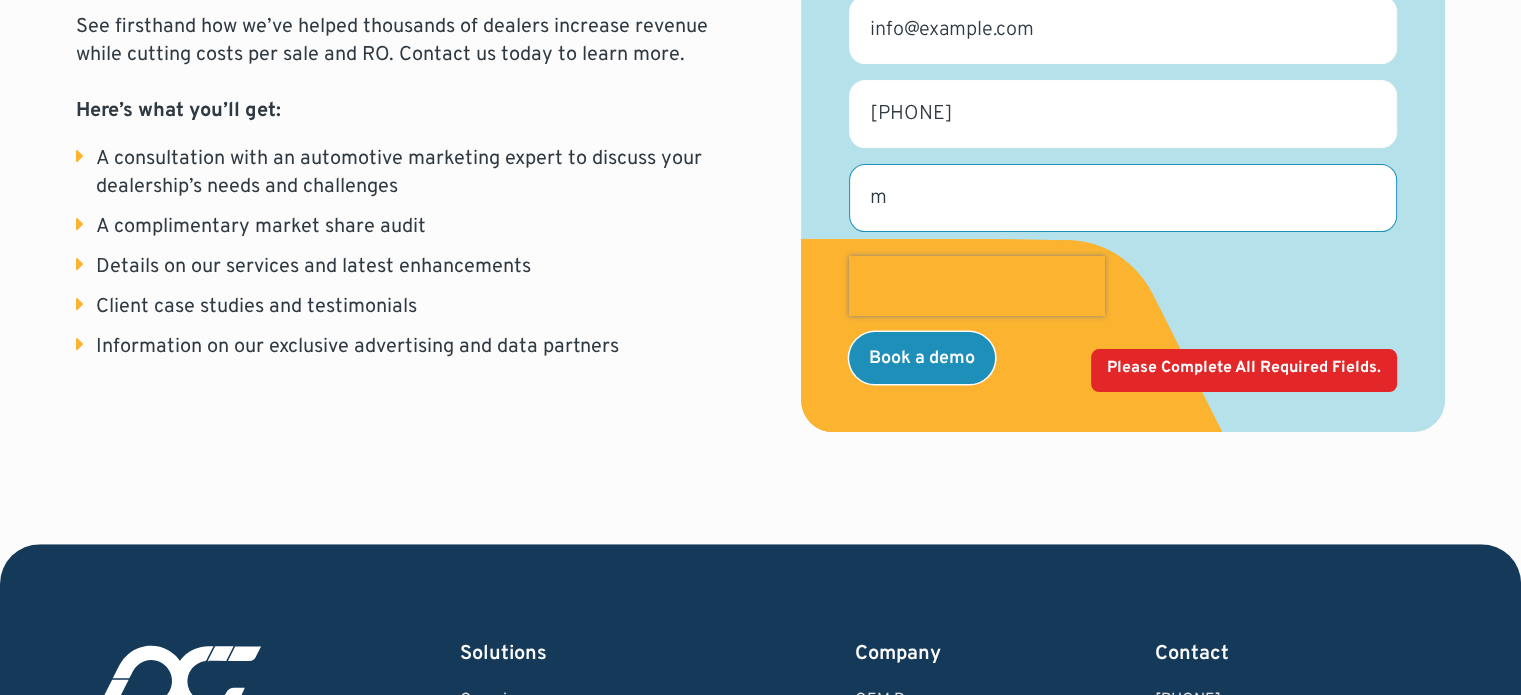 select on "[STATE]" 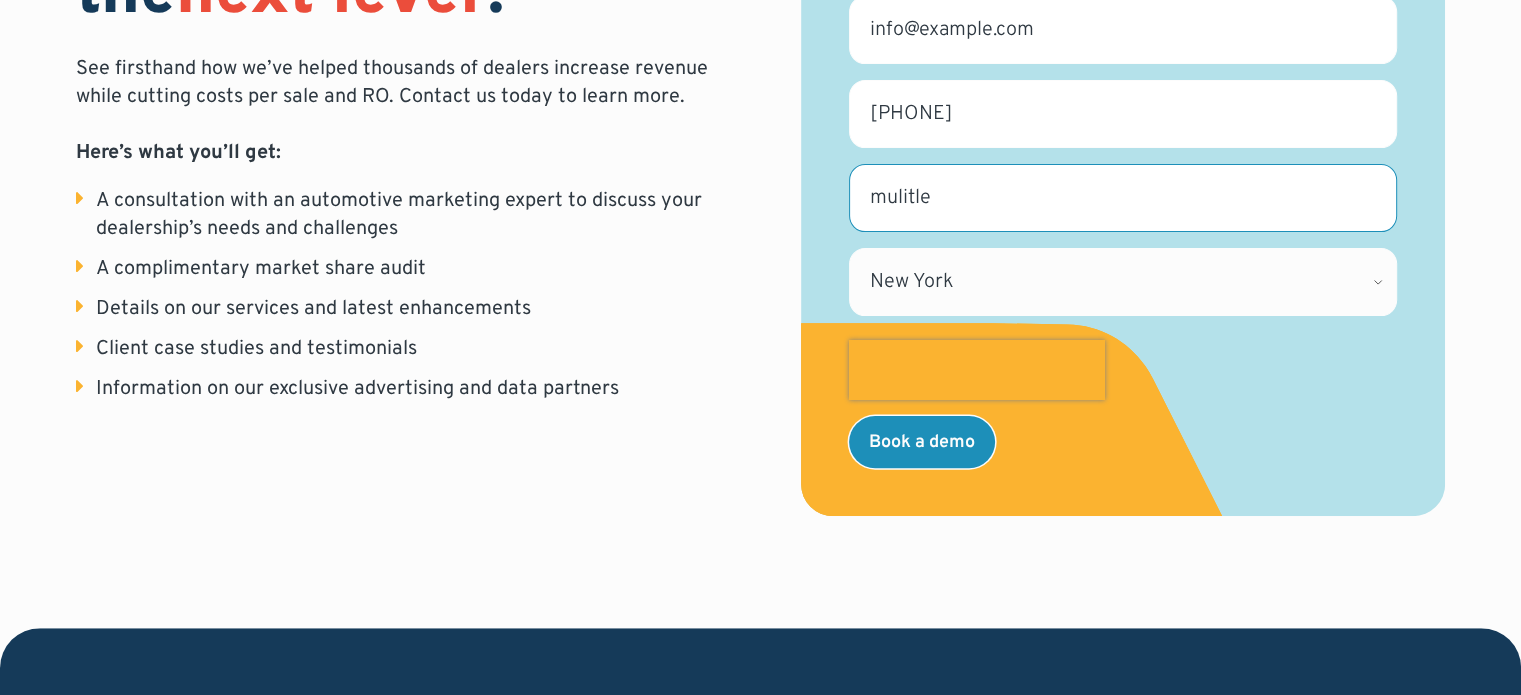 type on "mulitle" 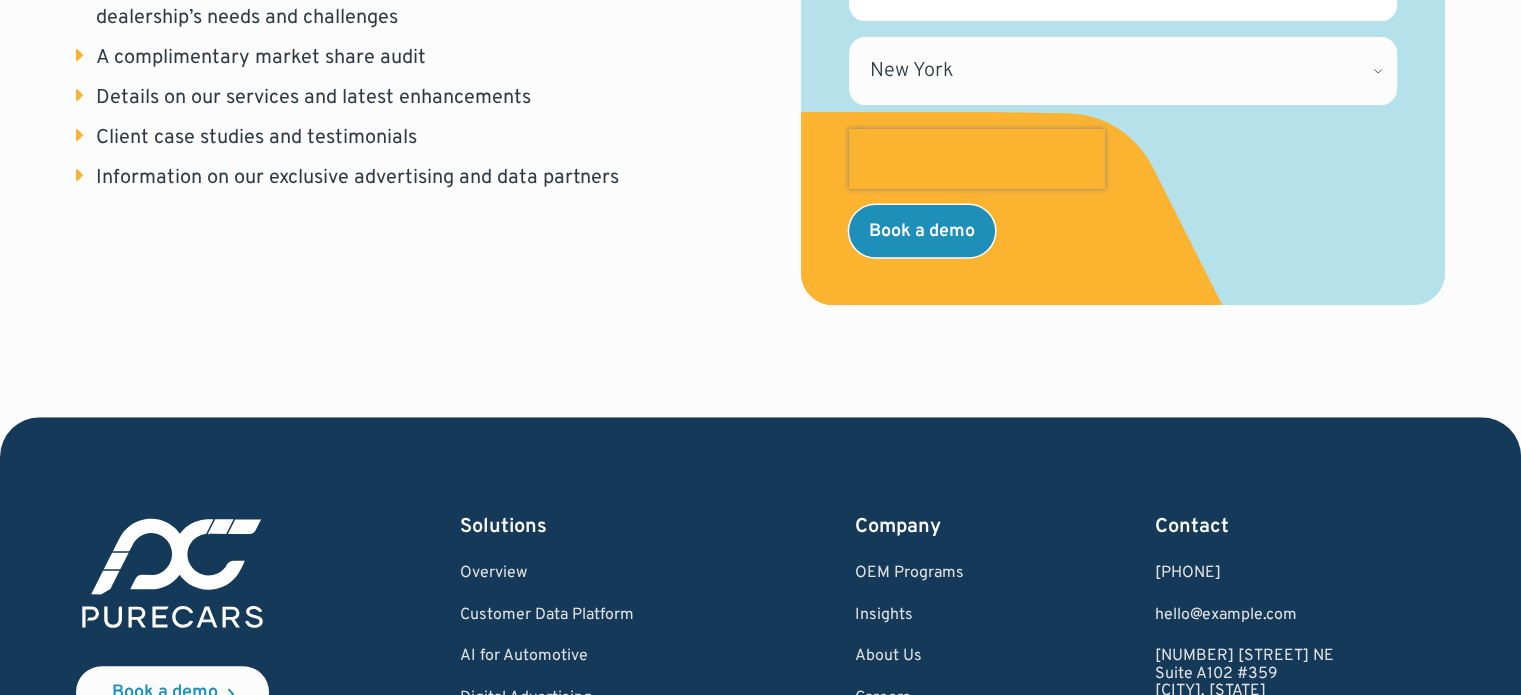 scroll, scrollTop: 800, scrollLeft: 0, axis: vertical 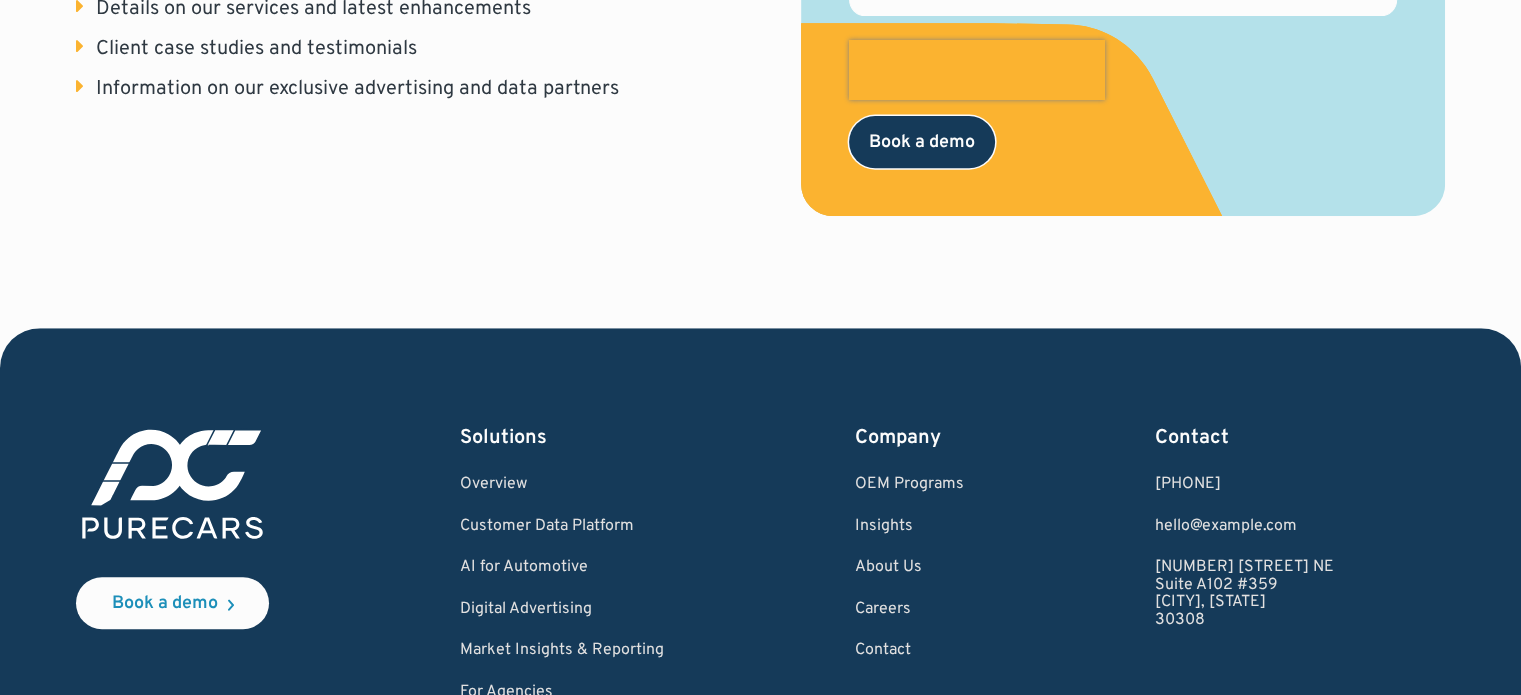 click on "Book a demo" at bounding box center [922, 142] 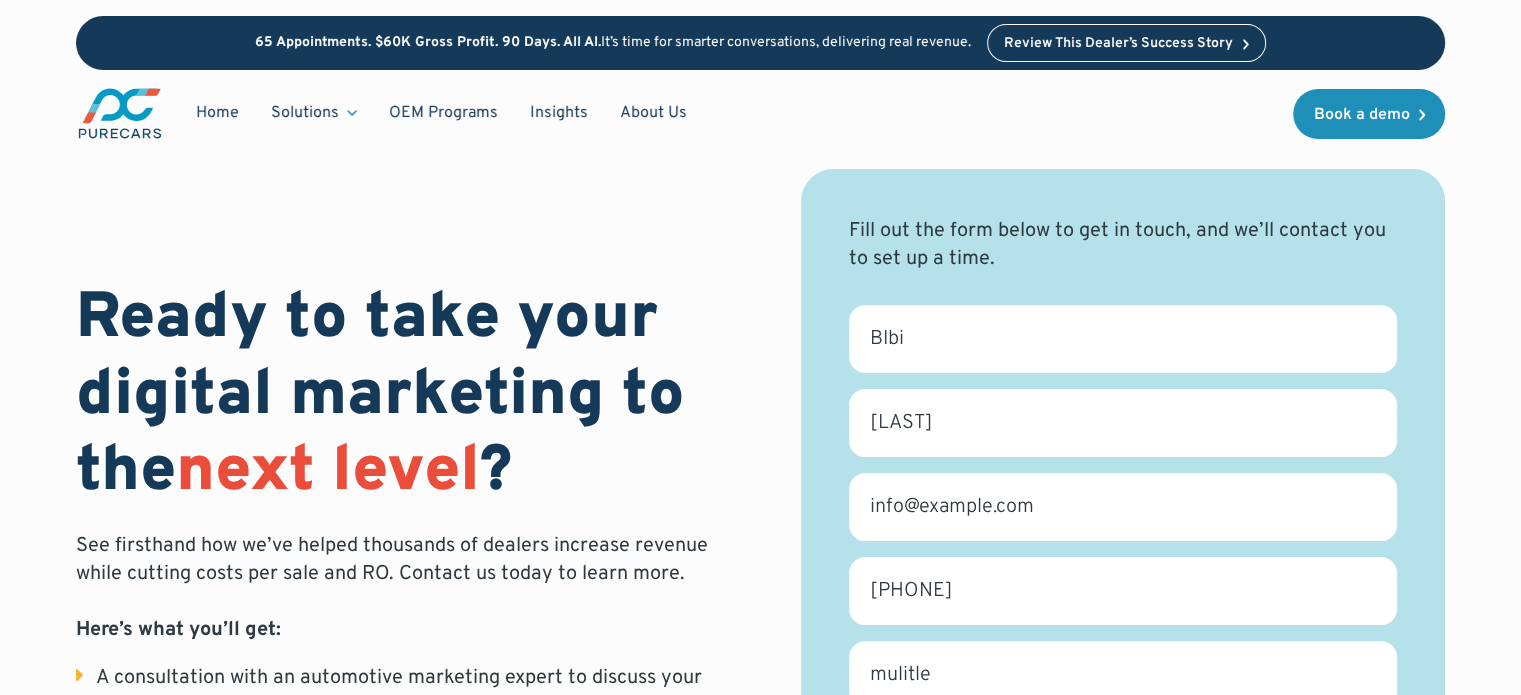 scroll, scrollTop: 0, scrollLeft: 0, axis: both 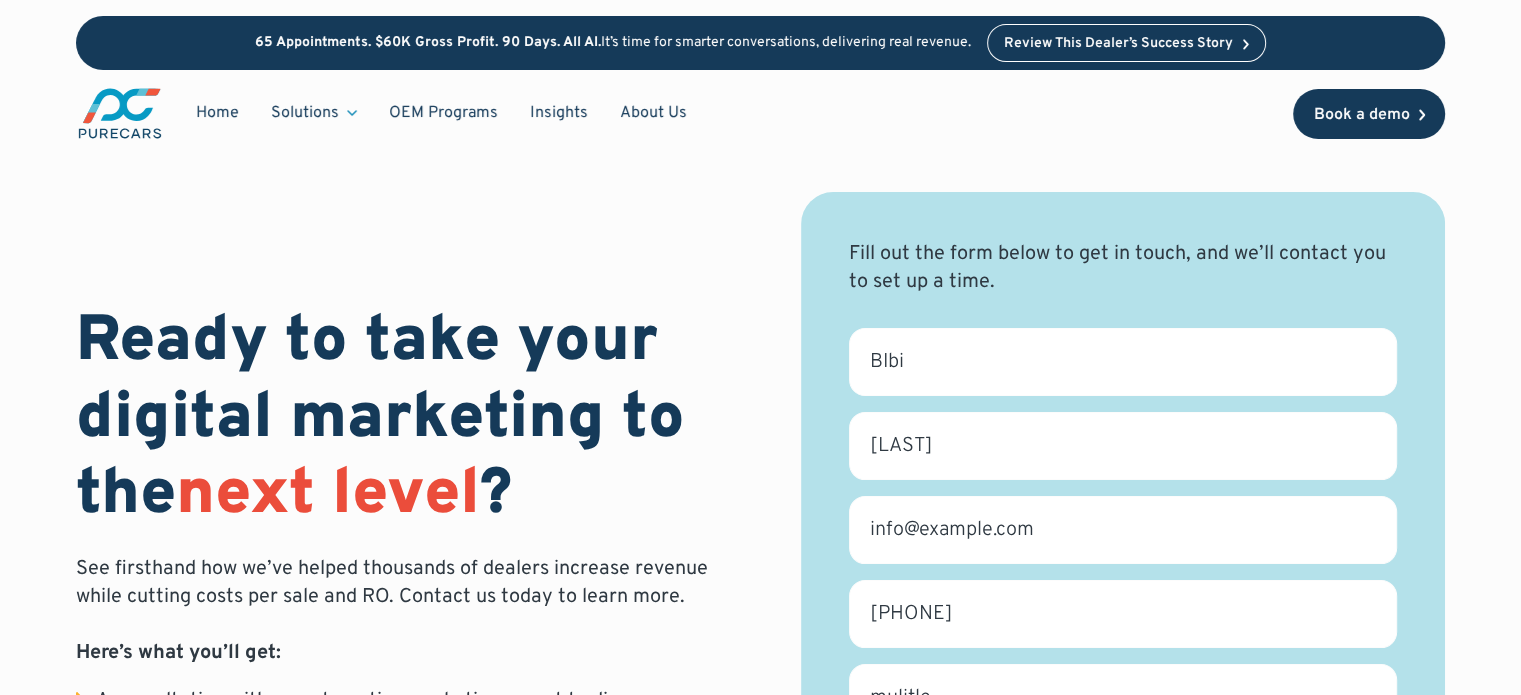 click on "Book a demo" at bounding box center (1369, 114) 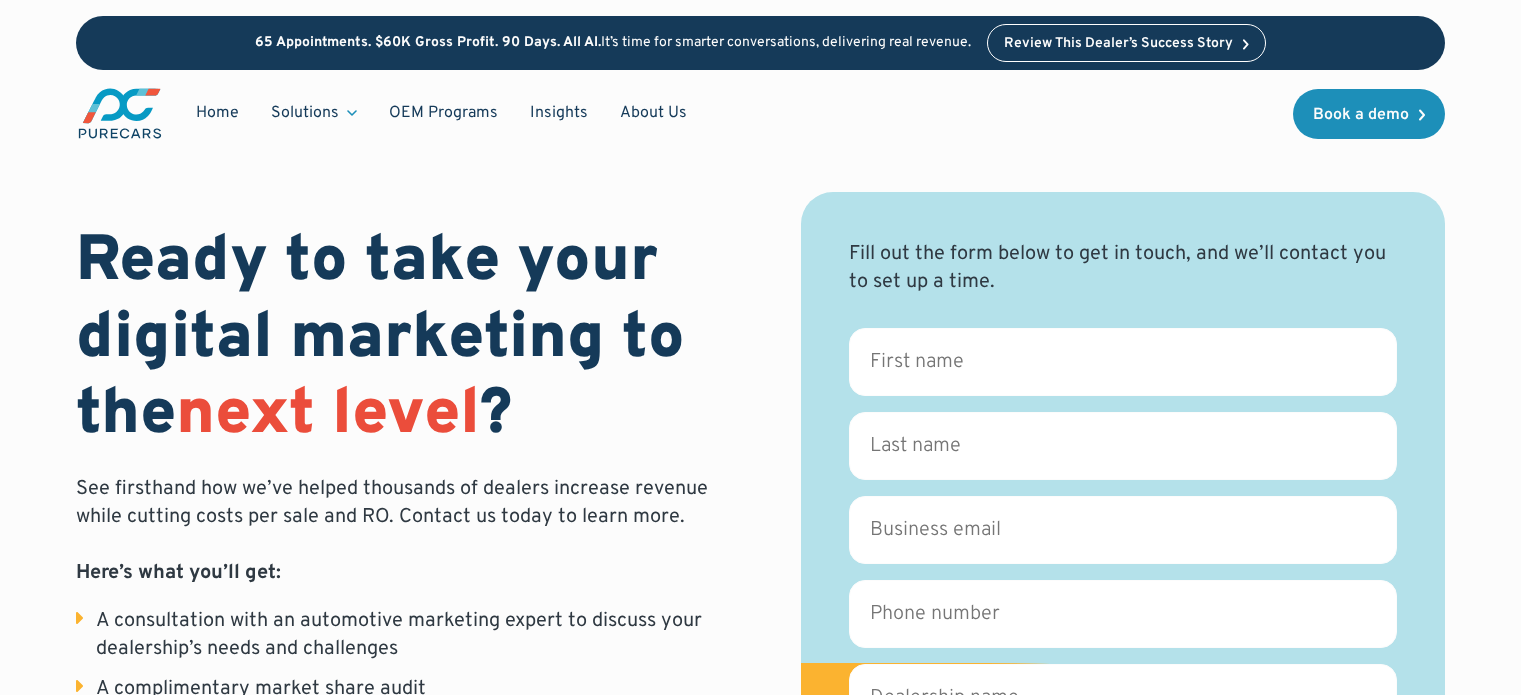 scroll, scrollTop: 0, scrollLeft: 0, axis: both 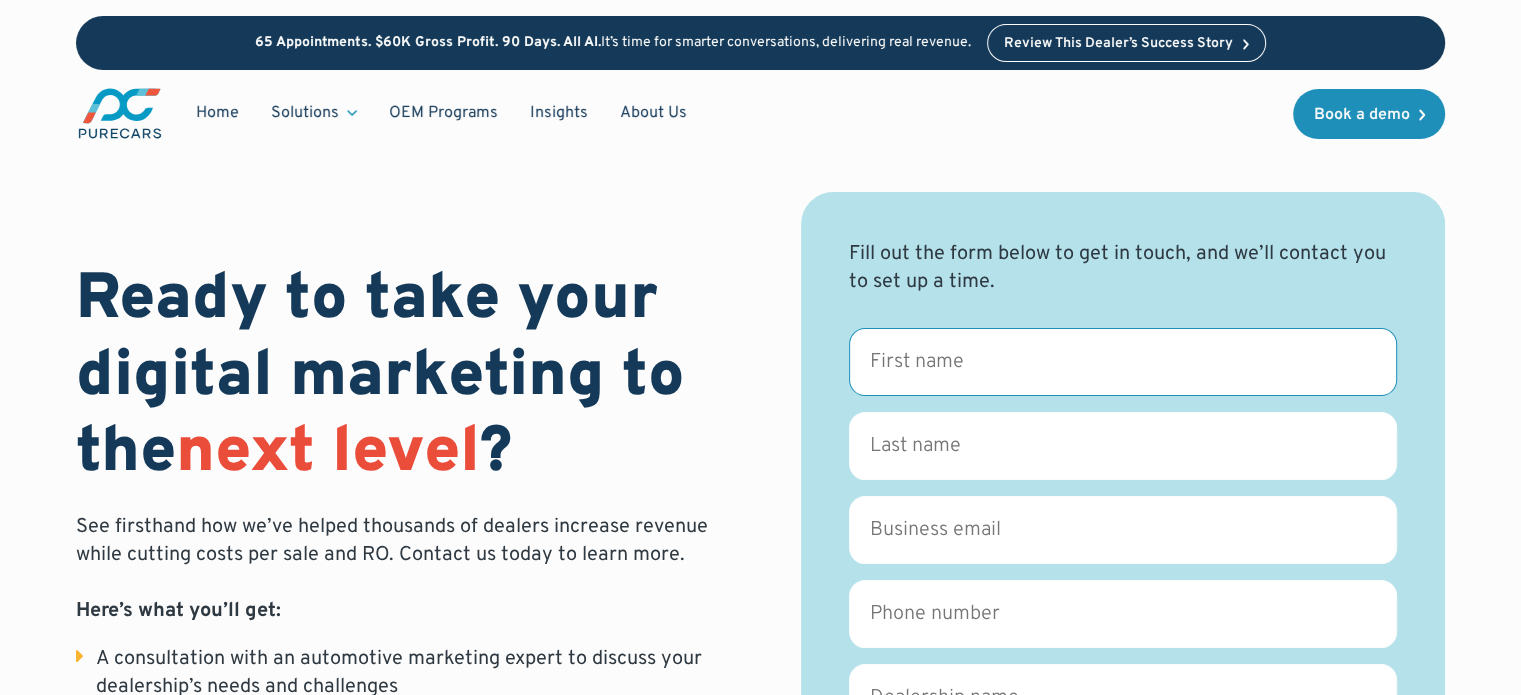click on "First name *" at bounding box center (1123, 362) 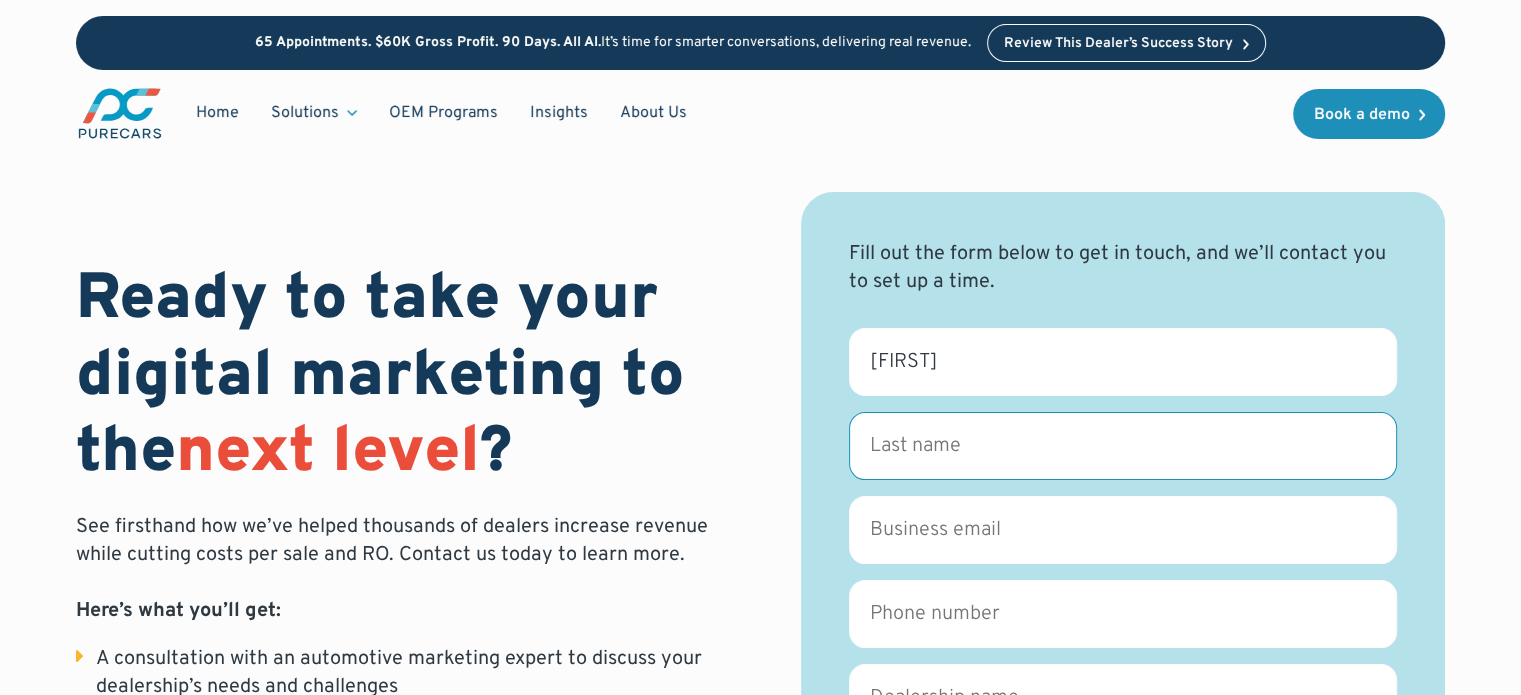 type on "[LAST]" 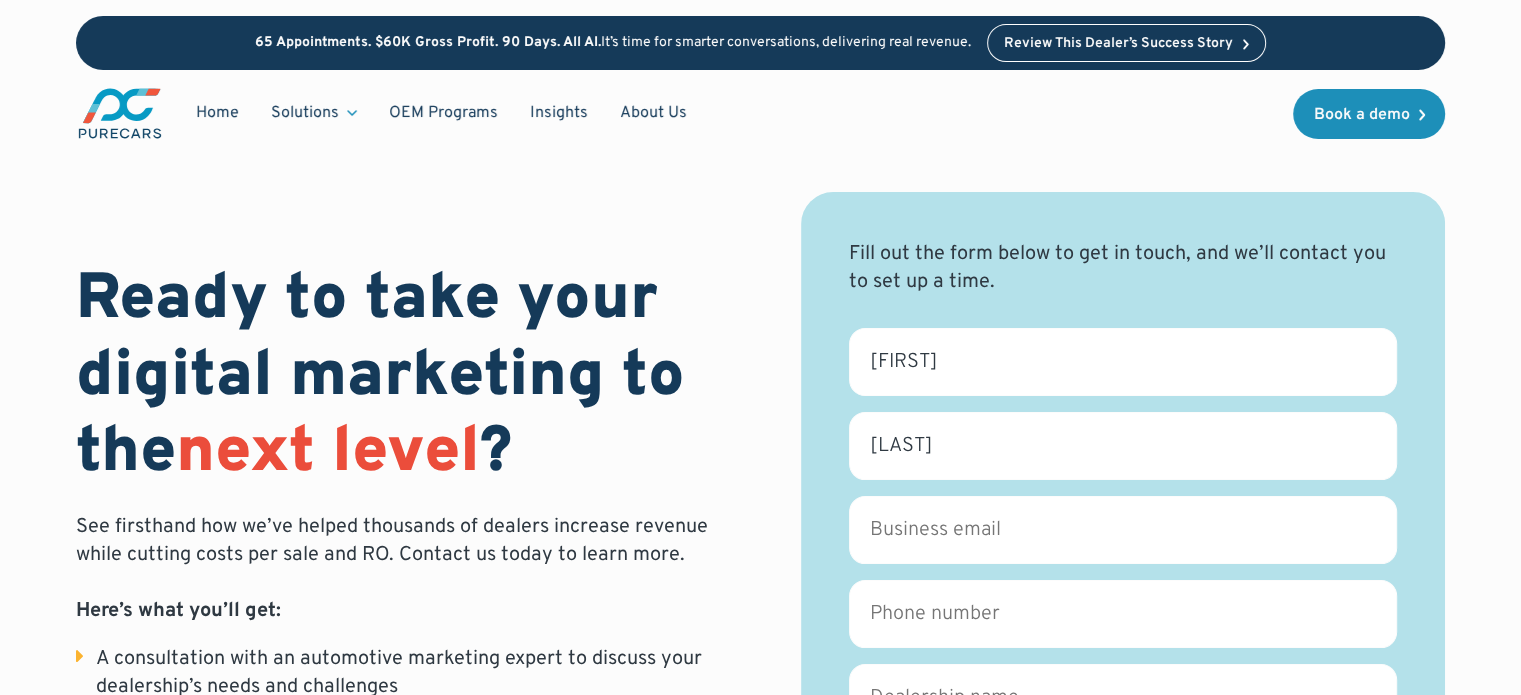 type on "[EMAIL]" 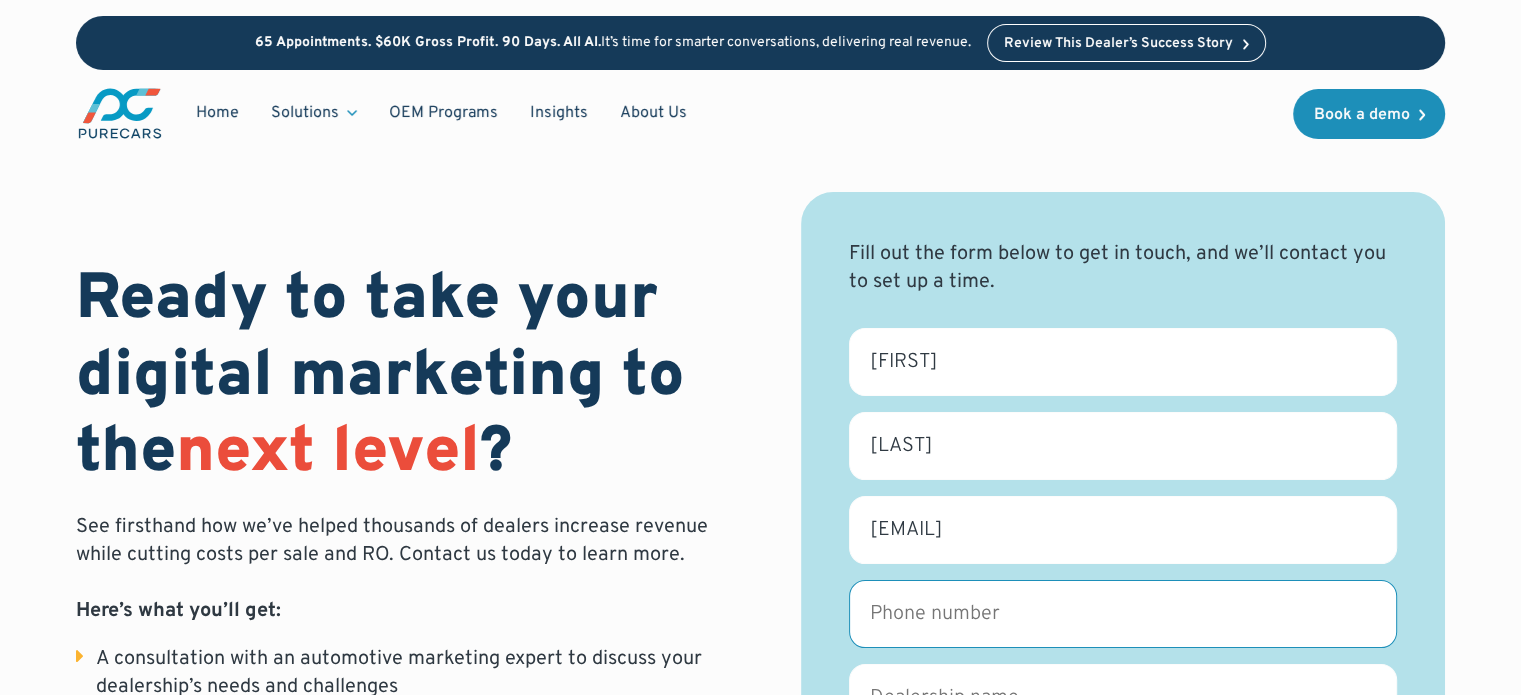 type on "17186075434" 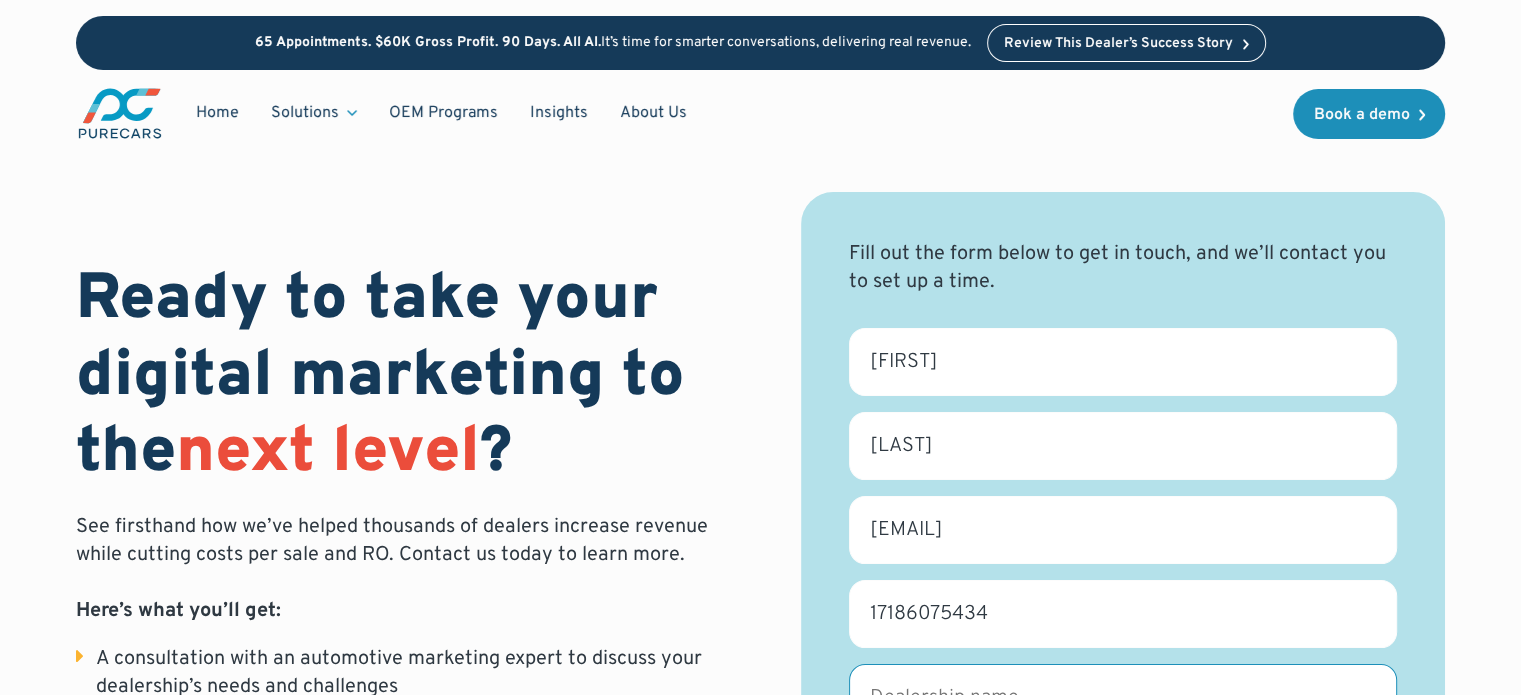 type on "Northstar Kia" 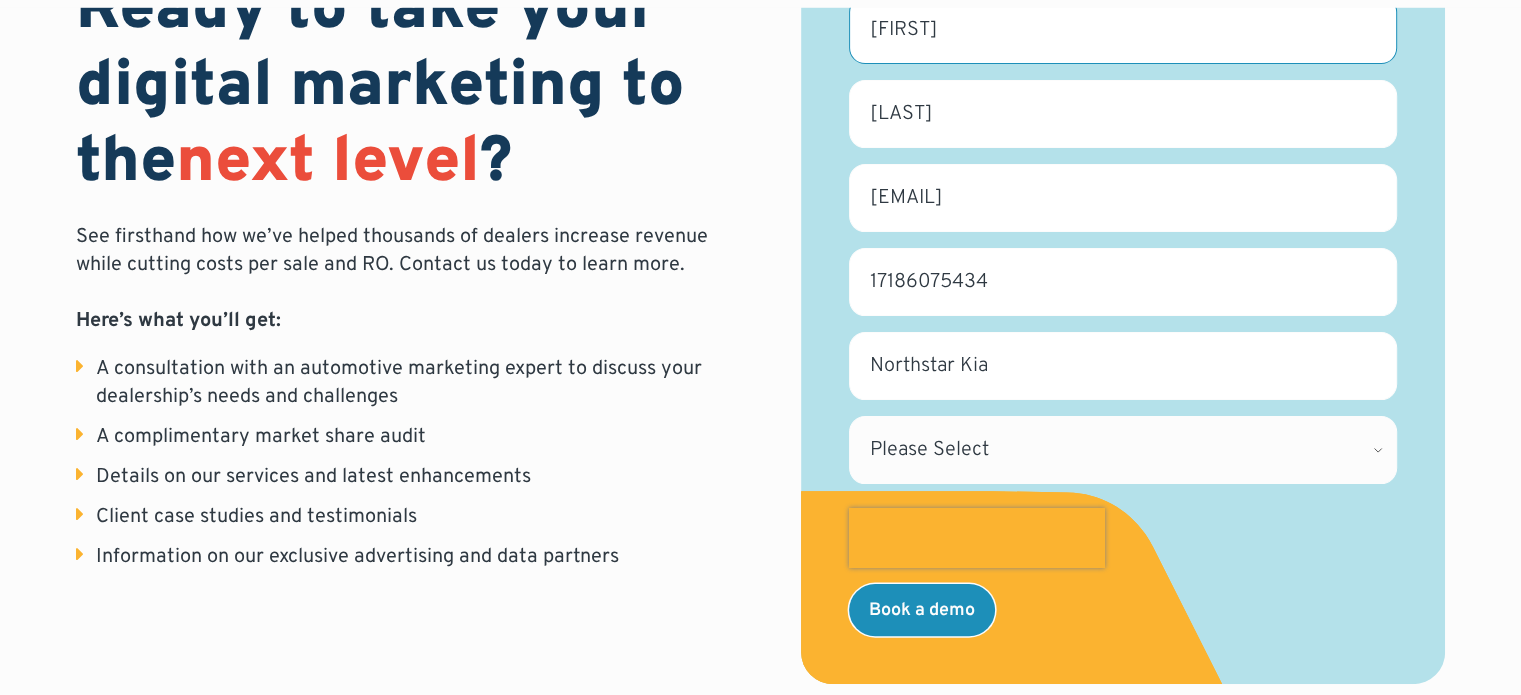 scroll, scrollTop: 400, scrollLeft: 0, axis: vertical 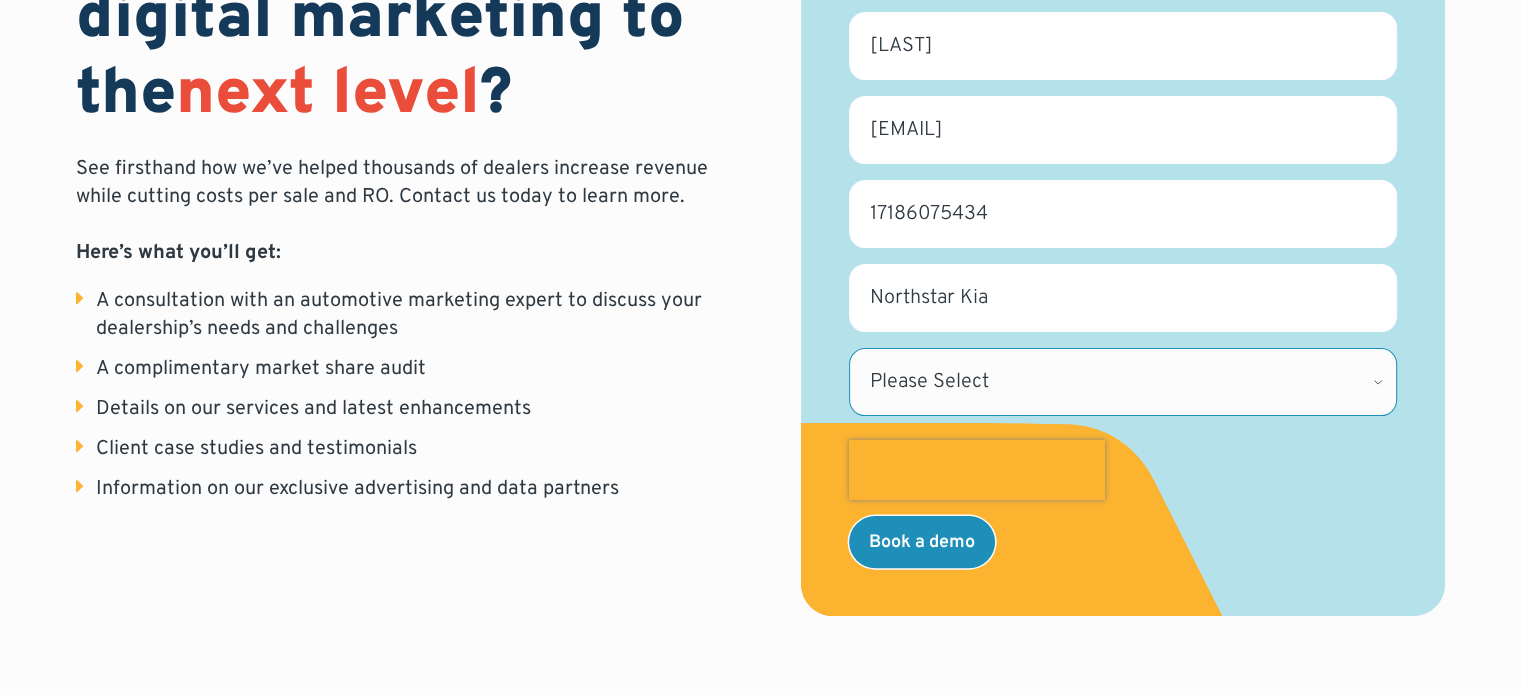 click on "Please Select Alabama Alaska Alberta Arizona Arkansas British Columbia California Colorado Connecticut Delaware Florida Georgia Hawaii Idaho Illinois Indiana Iowa Kansas Kentucky Louisiana Maine Maryland Massachusetts Michigan Minnesota Mississippi Missouri Montana Nebraska Nevada New Brunswick New Hampshire New Jersey New Mexico New York North Carolina North Dakota Ohio Oklahoma Ontario Oregon Pennsylvania Rhode Island South Carolina South Dakota Tennessee Texas Utah Vermont Virginia Washington West Virginia Wisconsin Wyoming" at bounding box center [1123, 382] 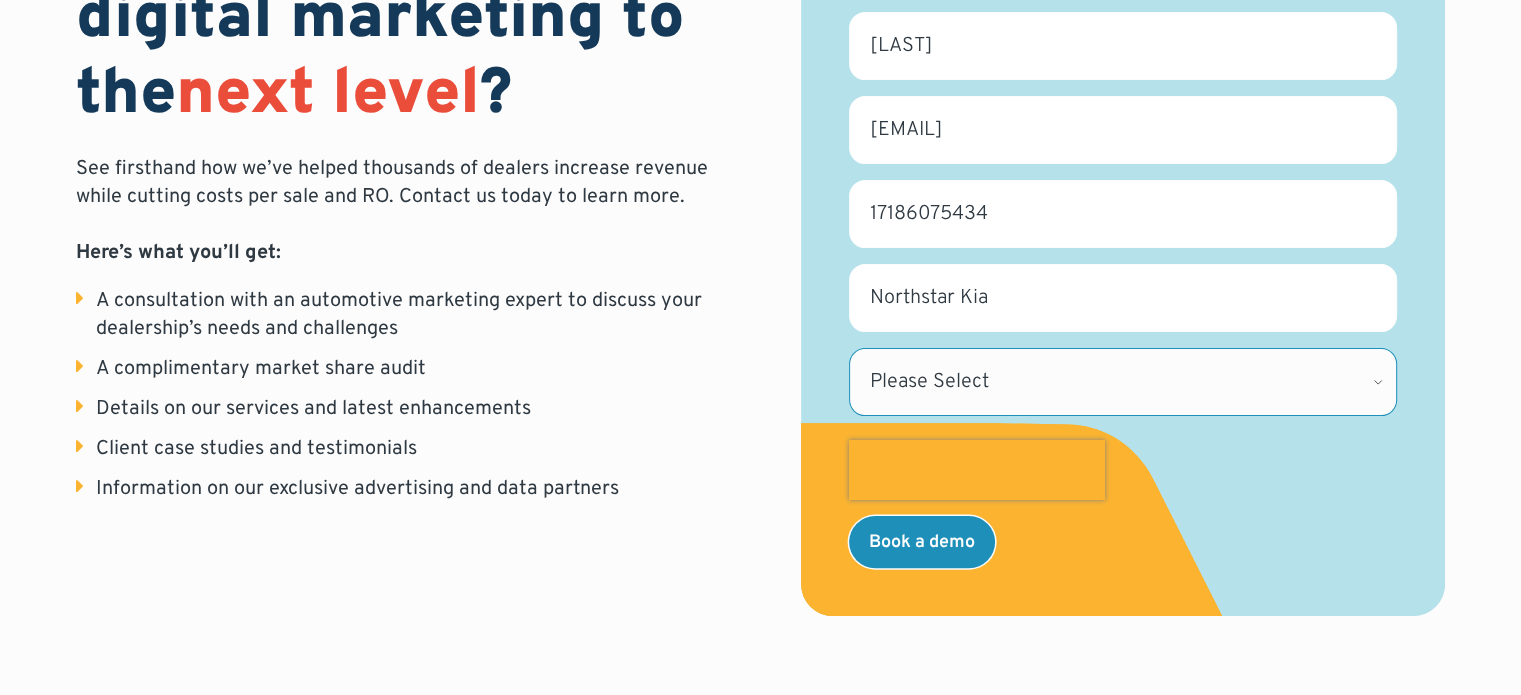 select on "[STATE]" 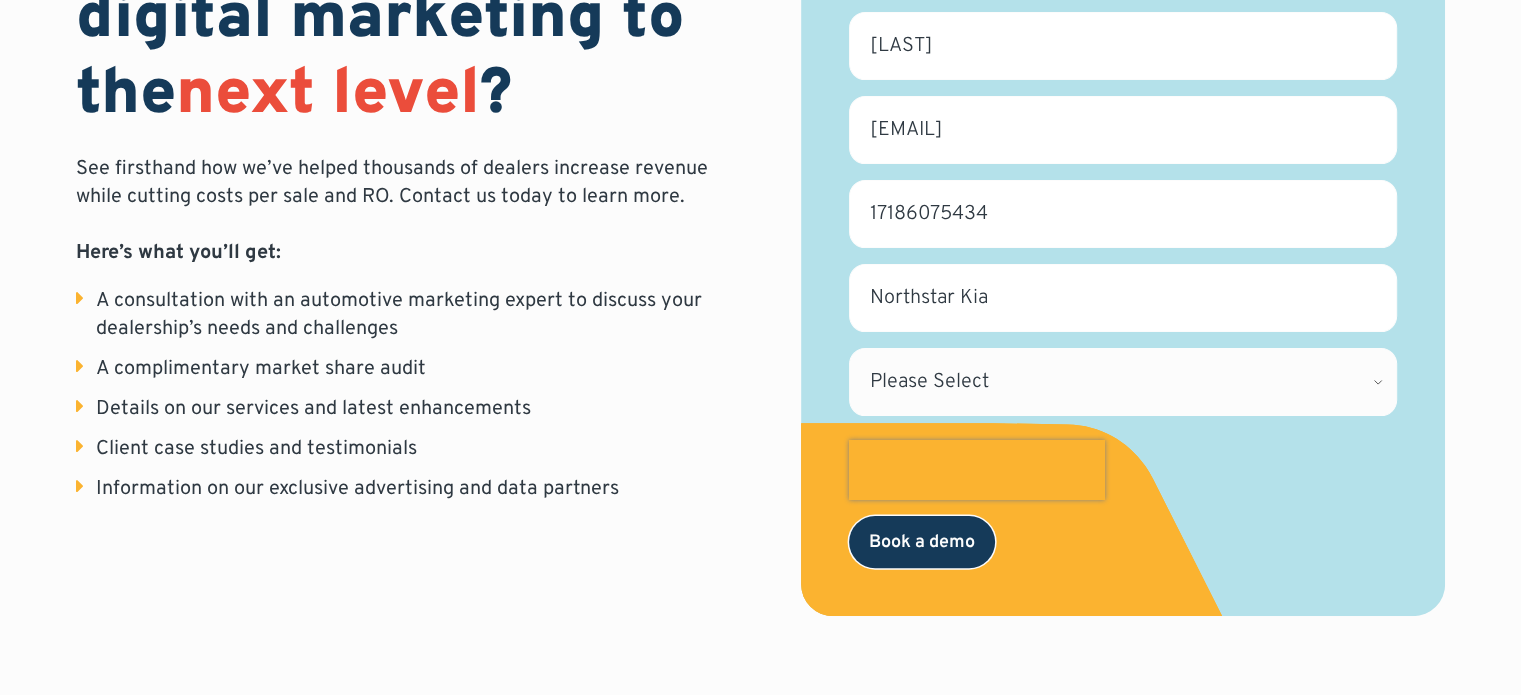 click on "Book a demo" at bounding box center [922, 542] 